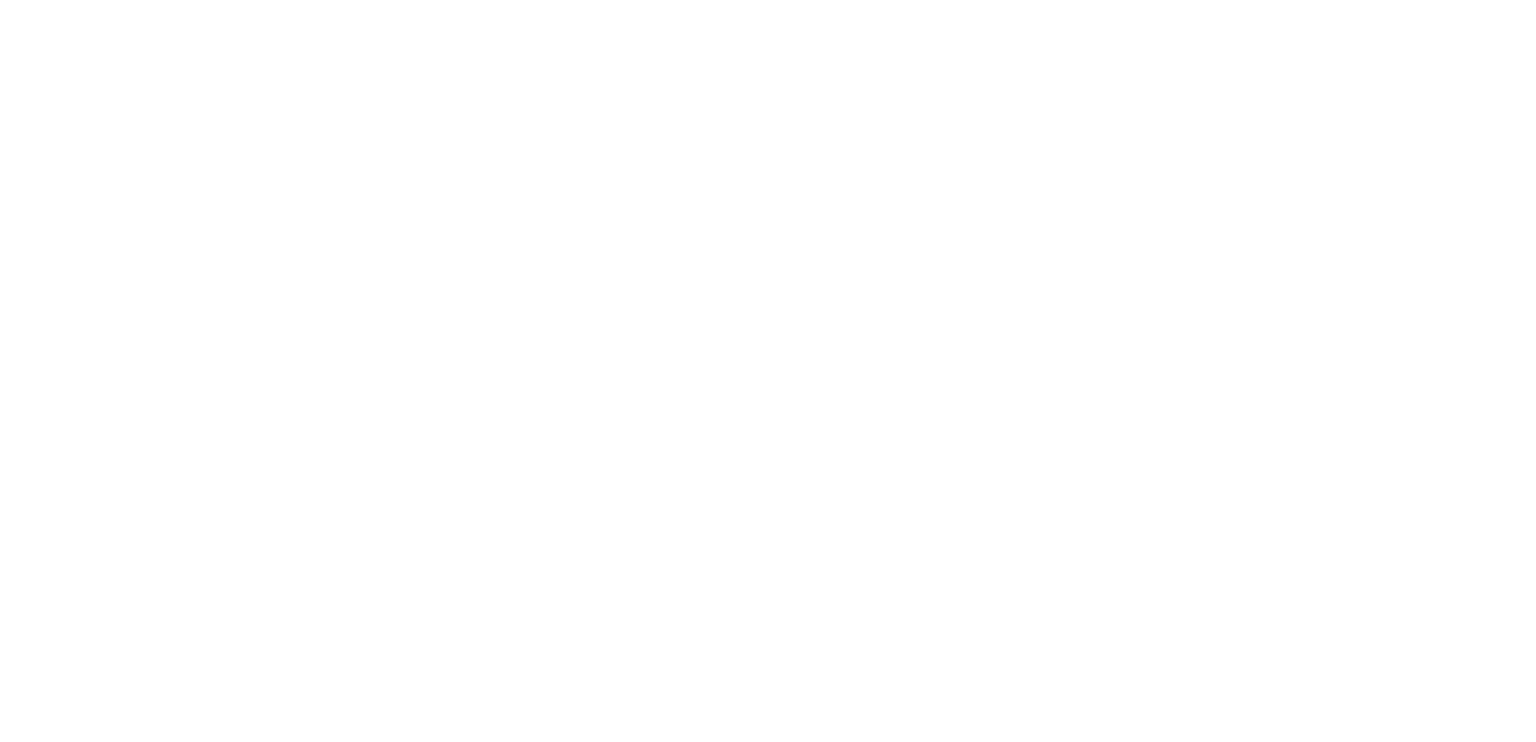 scroll, scrollTop: 0, scrollLeft: 0, axis: both 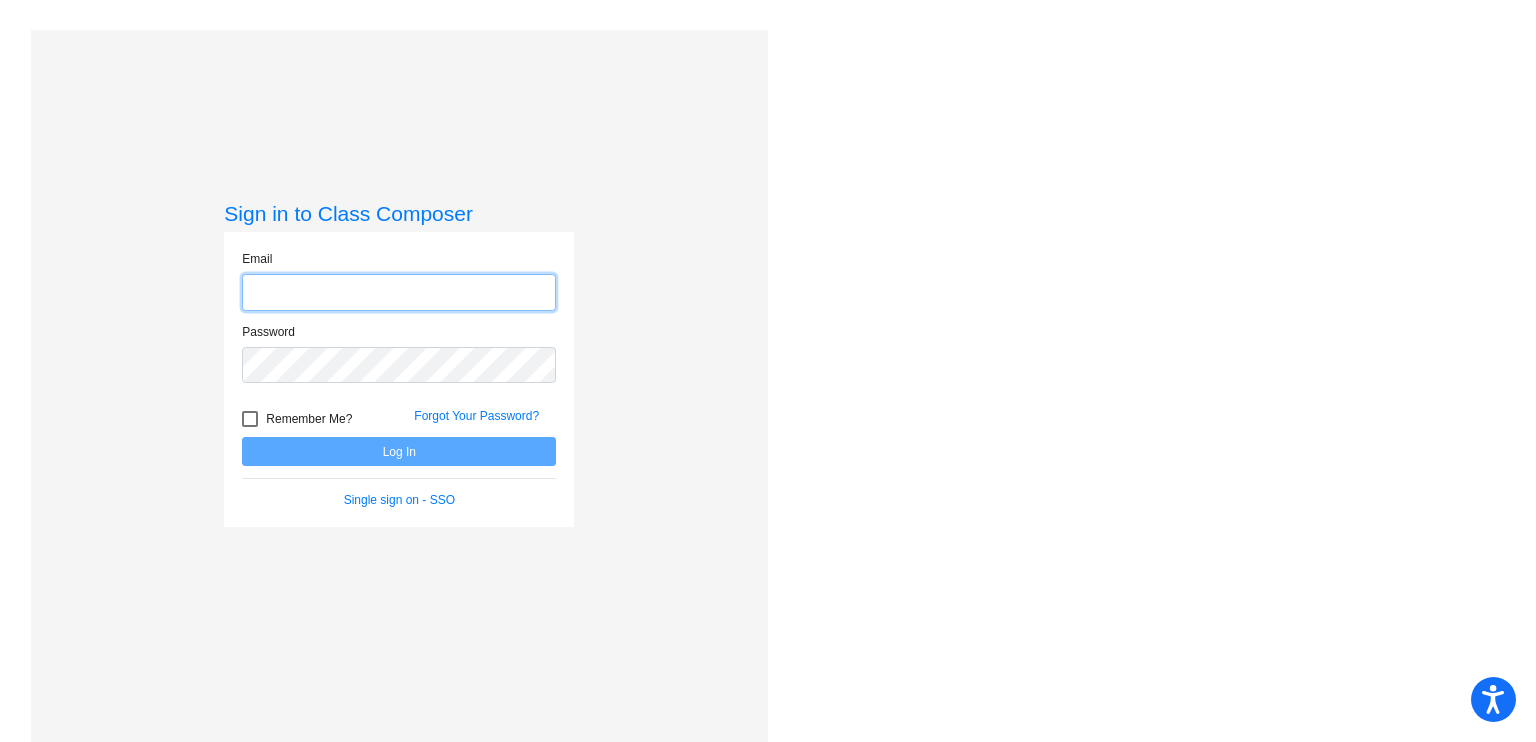 type on "[PERSON_NAME][EMAIL_ADDRESS][PERSON_NAME][DOMAIN_NAME]" 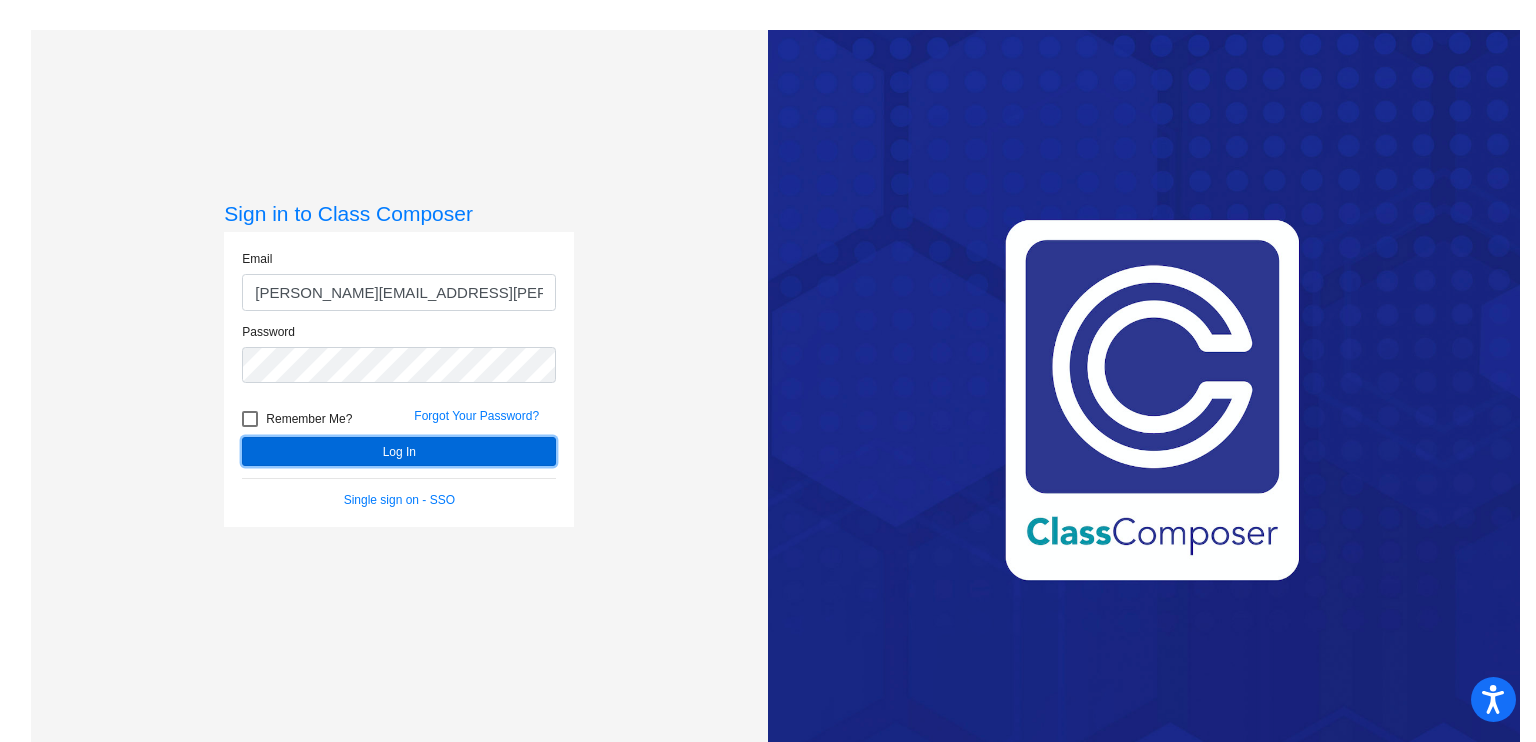 click on "Log In" 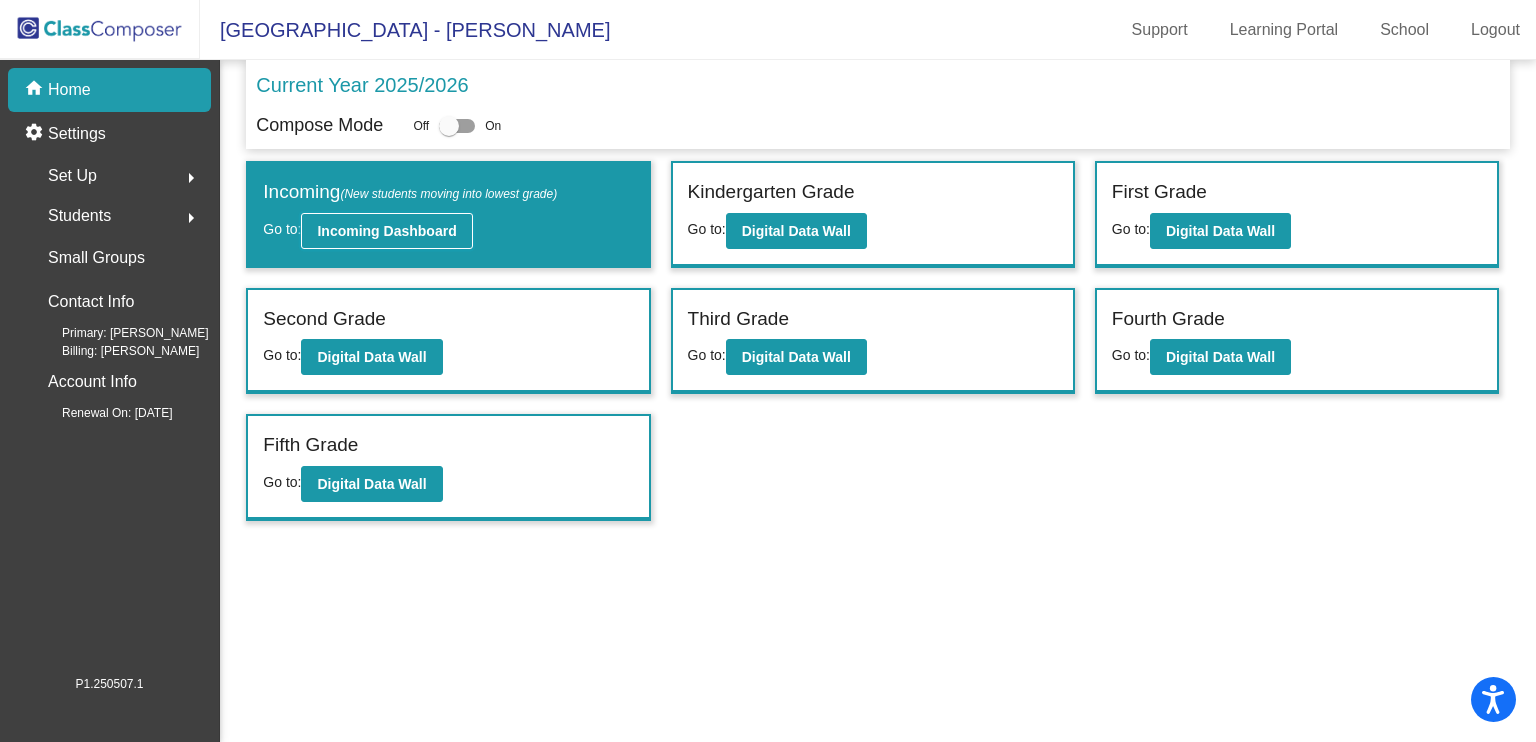 click on "Incoming Dashboard" 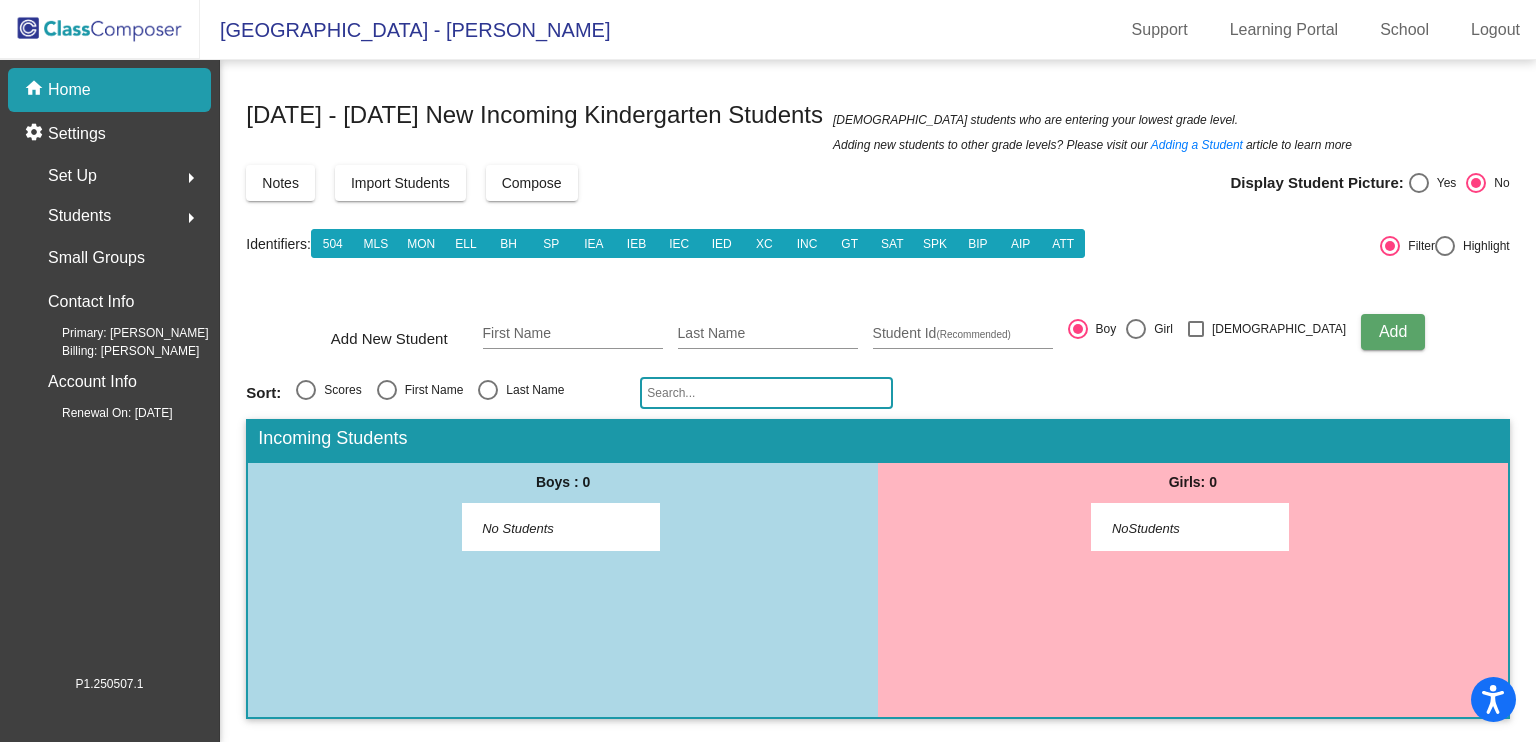 drag, startPoint x: 802, startPoint y: 88, endPoint x: 1236, endPoint y: 108, distance: 434.46057 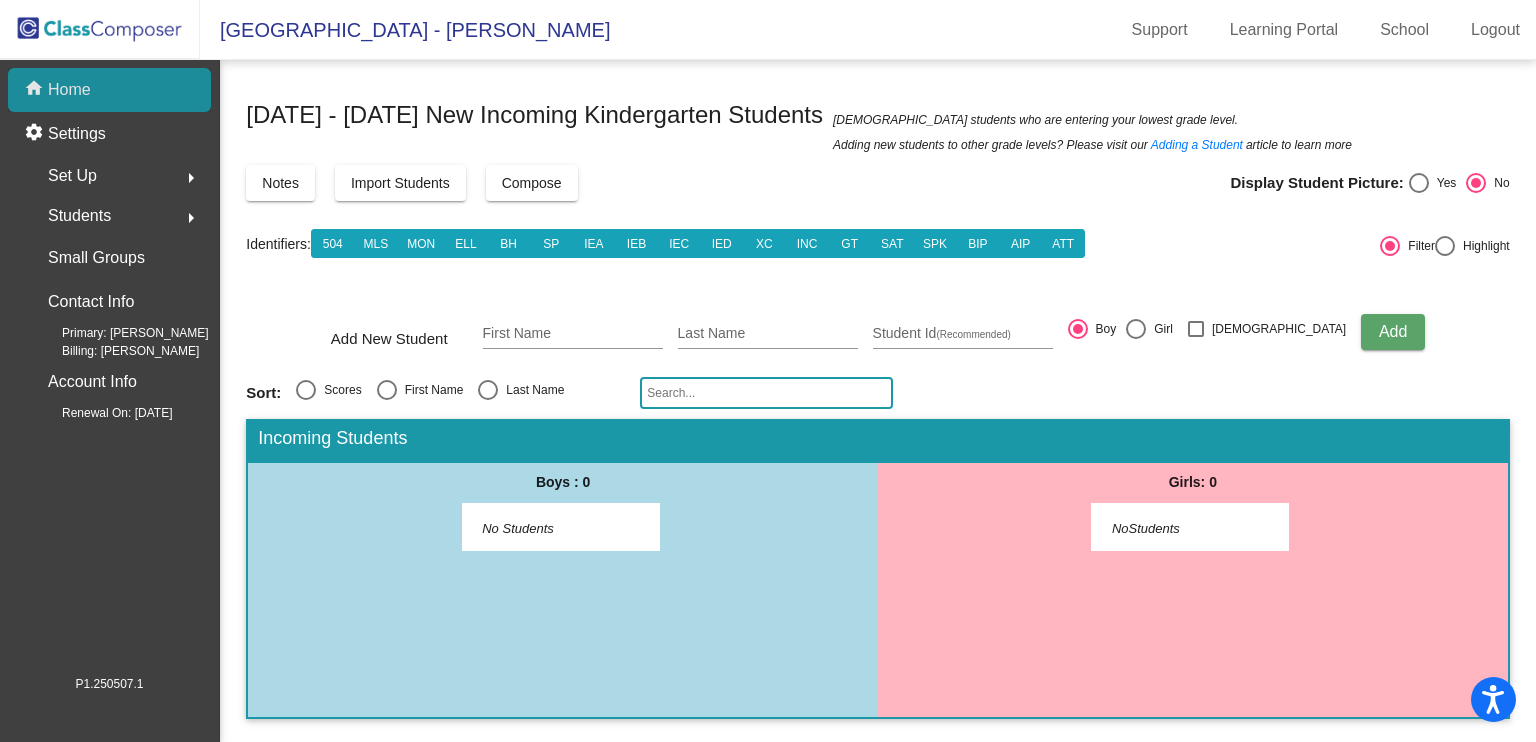 click on "home Home" 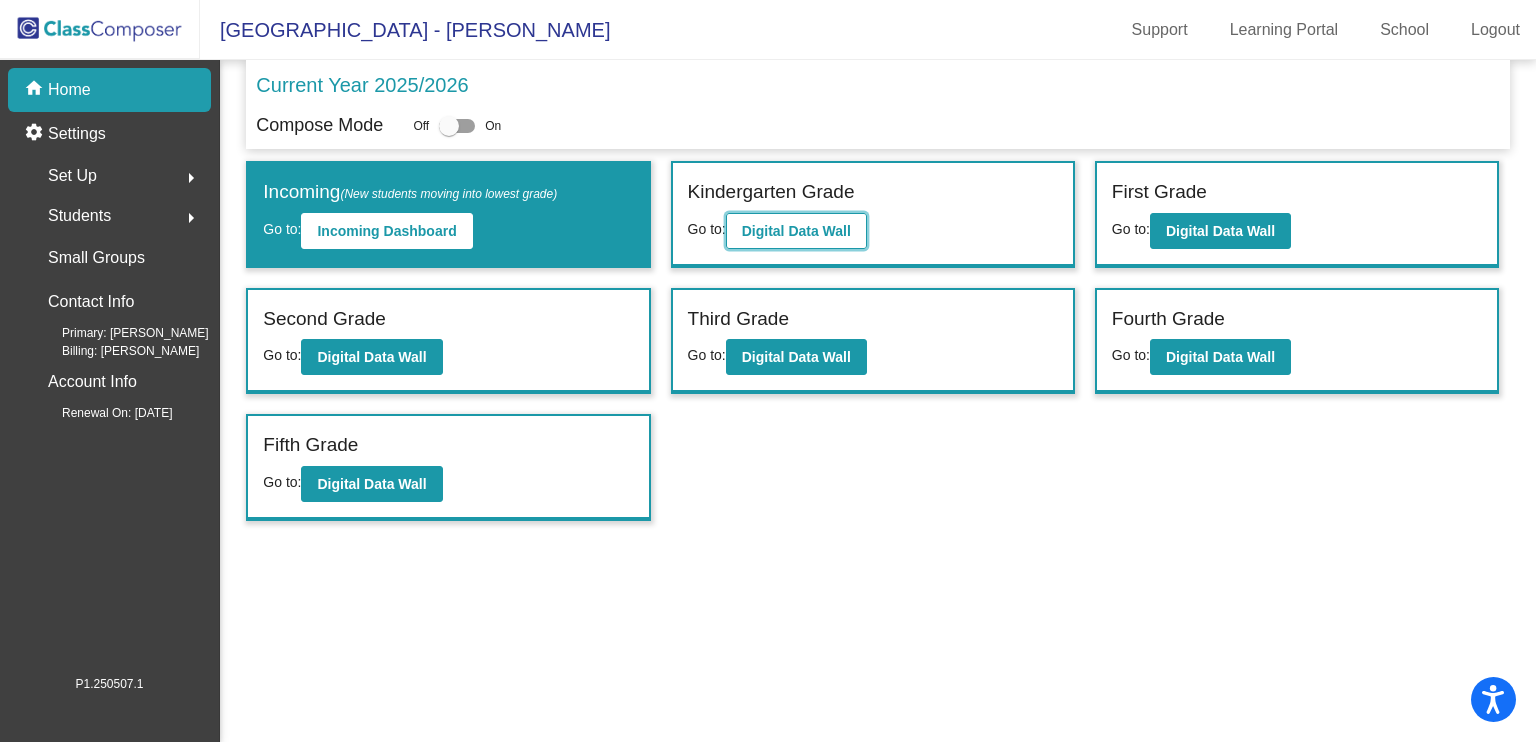 click on "Digital Data Wall" 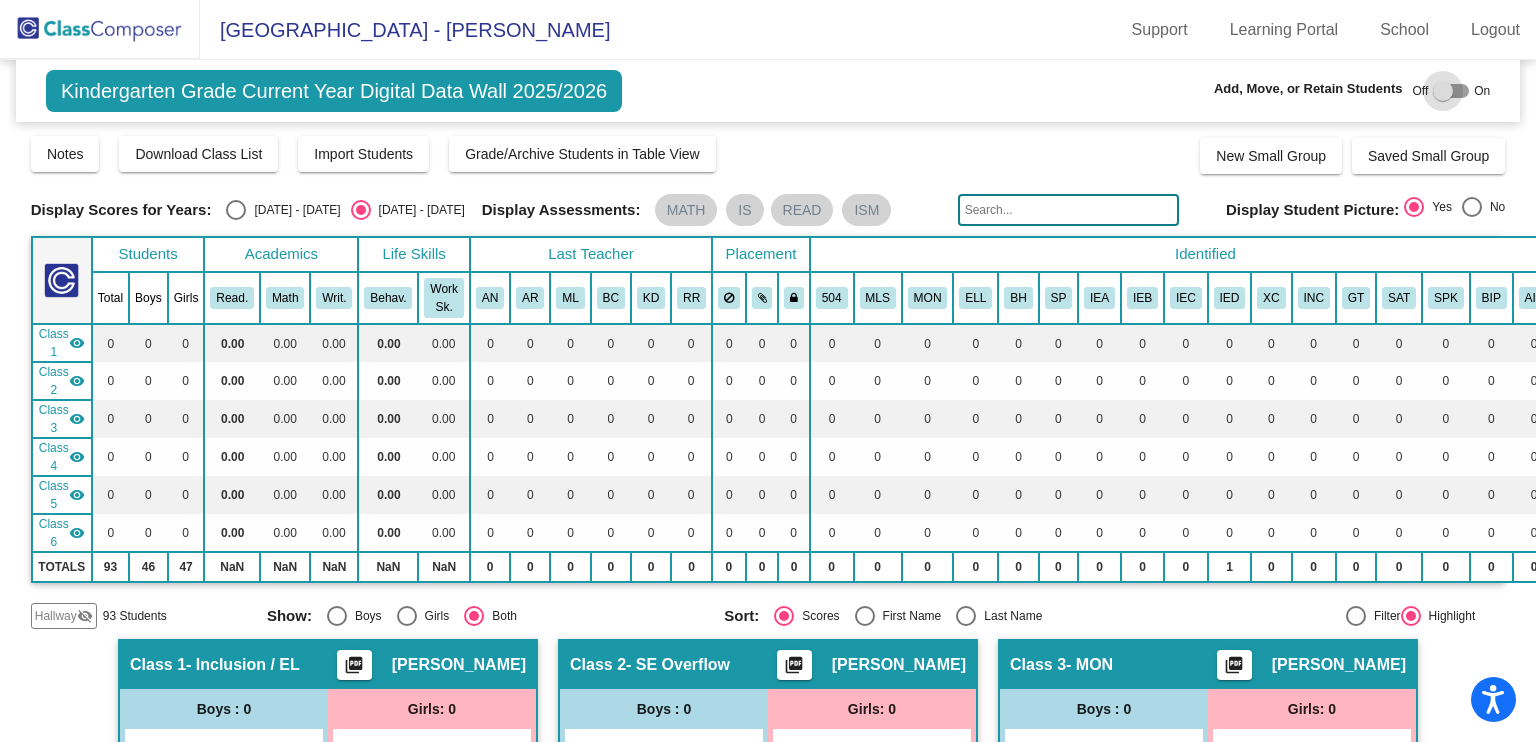 click at bounding box center (1443, 91) 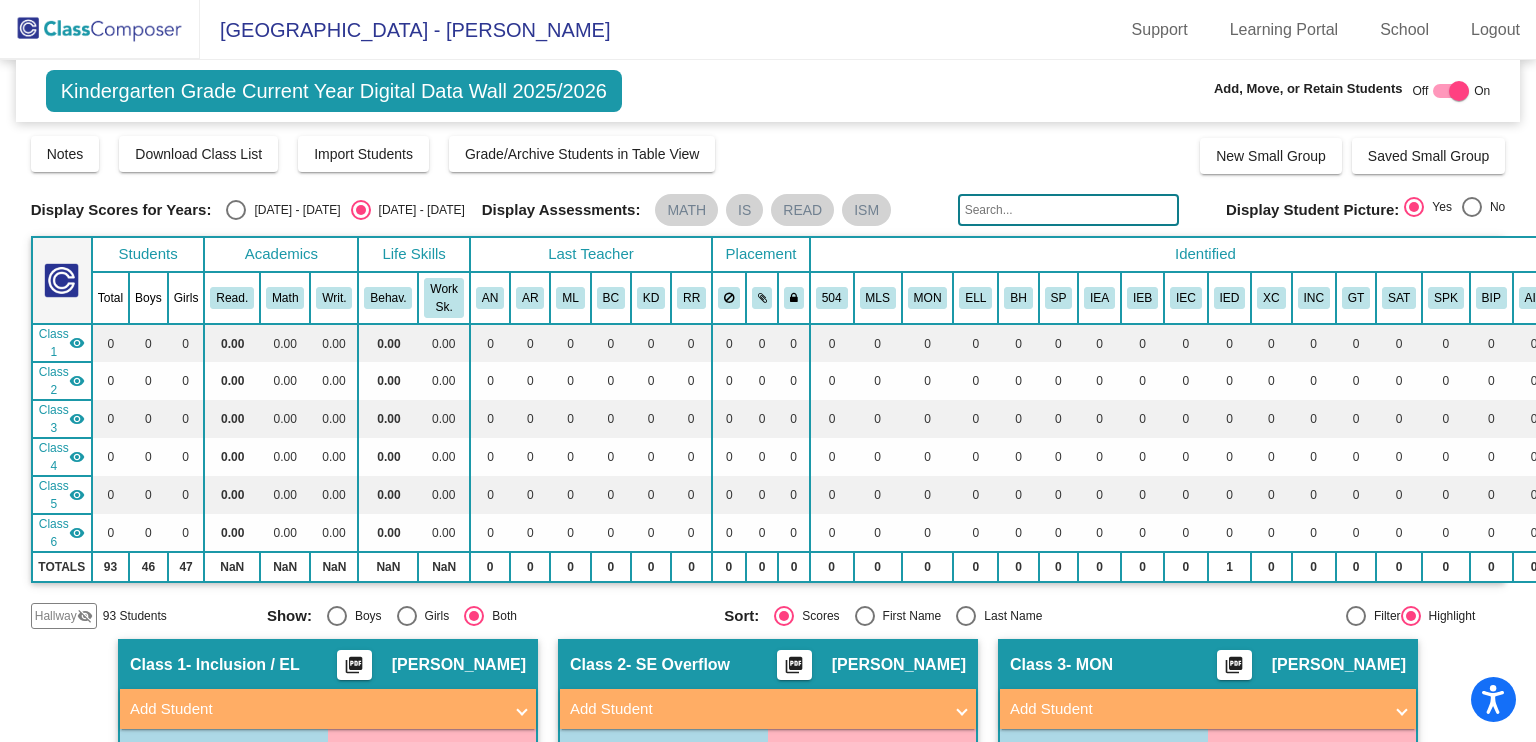 click 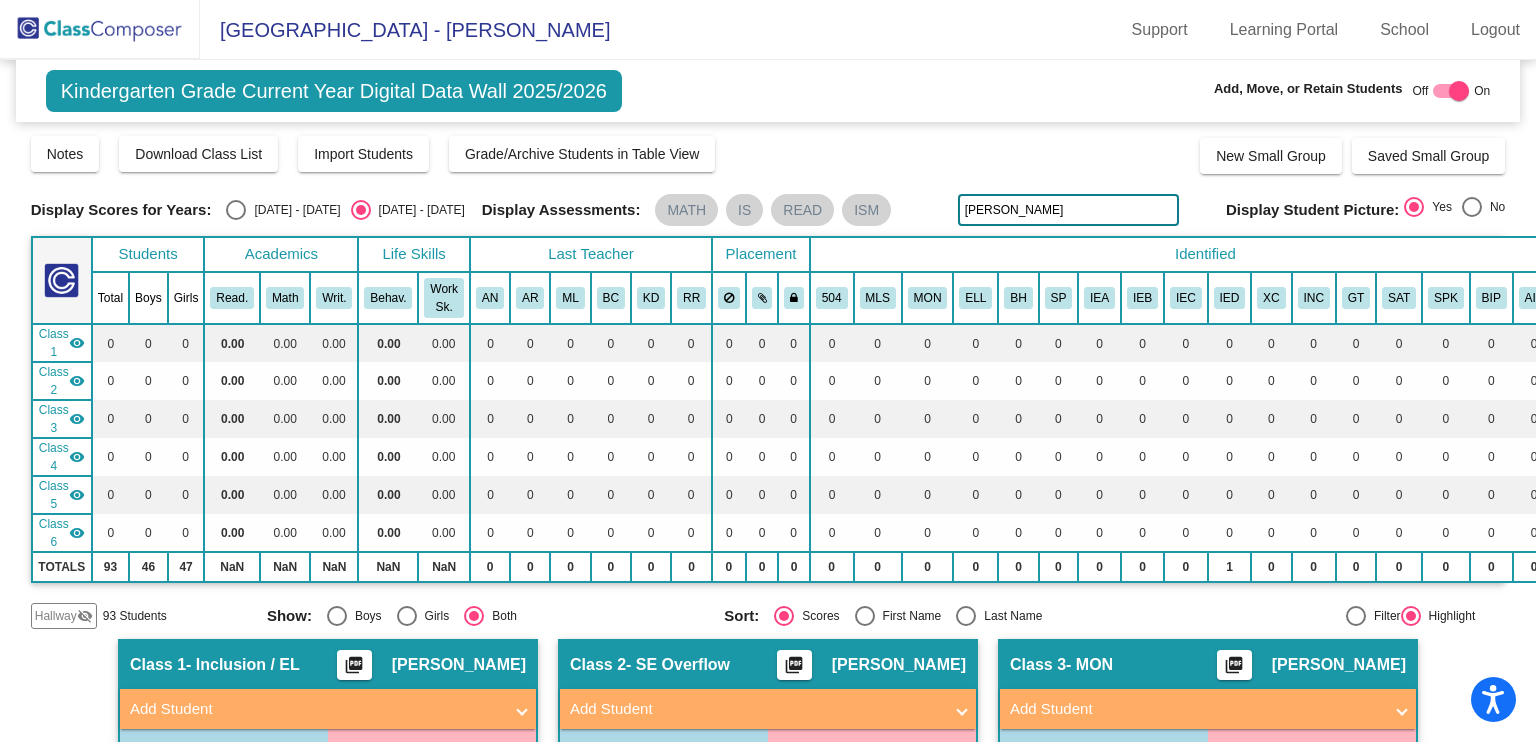 type on "[PERSON_NAME]" 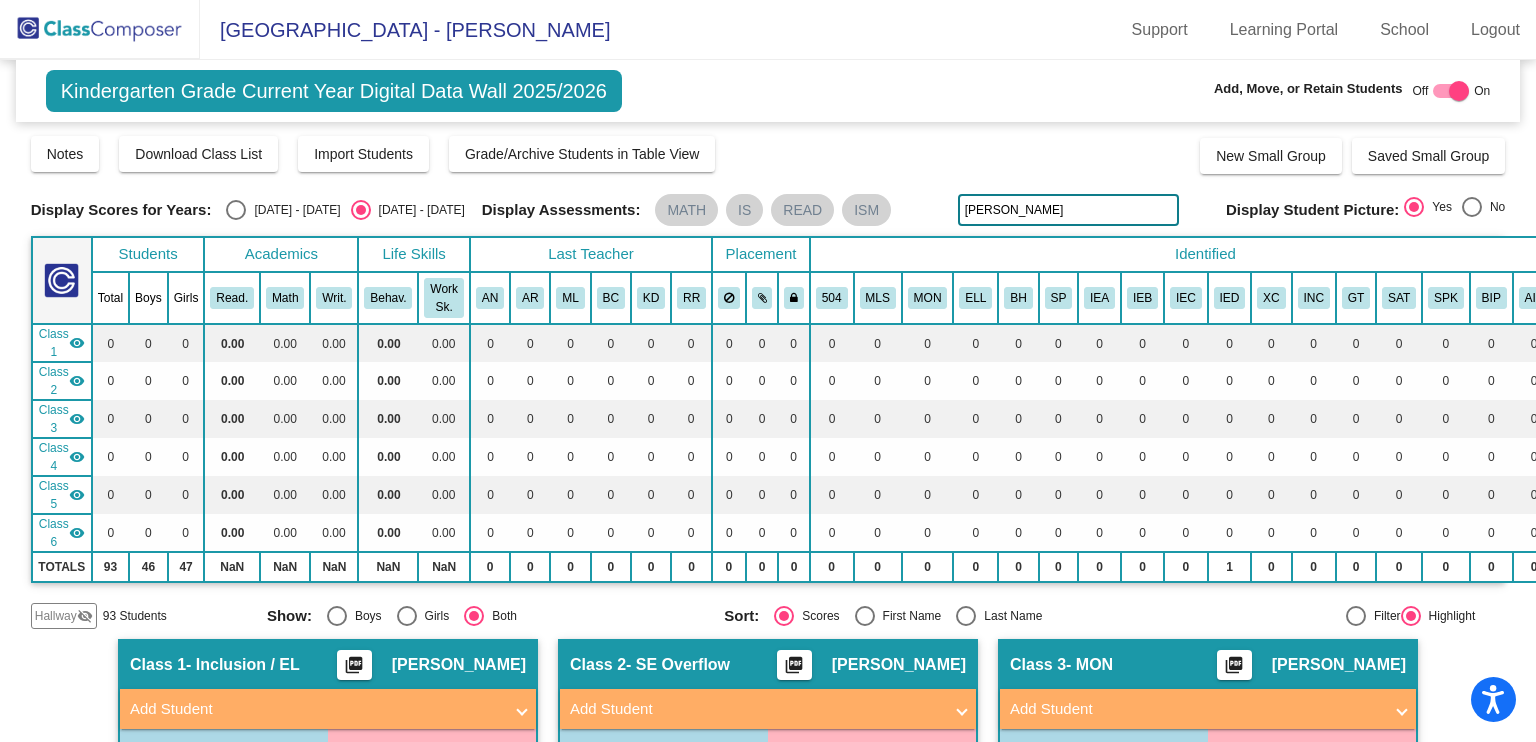 click on "[PERSON_NAME]" 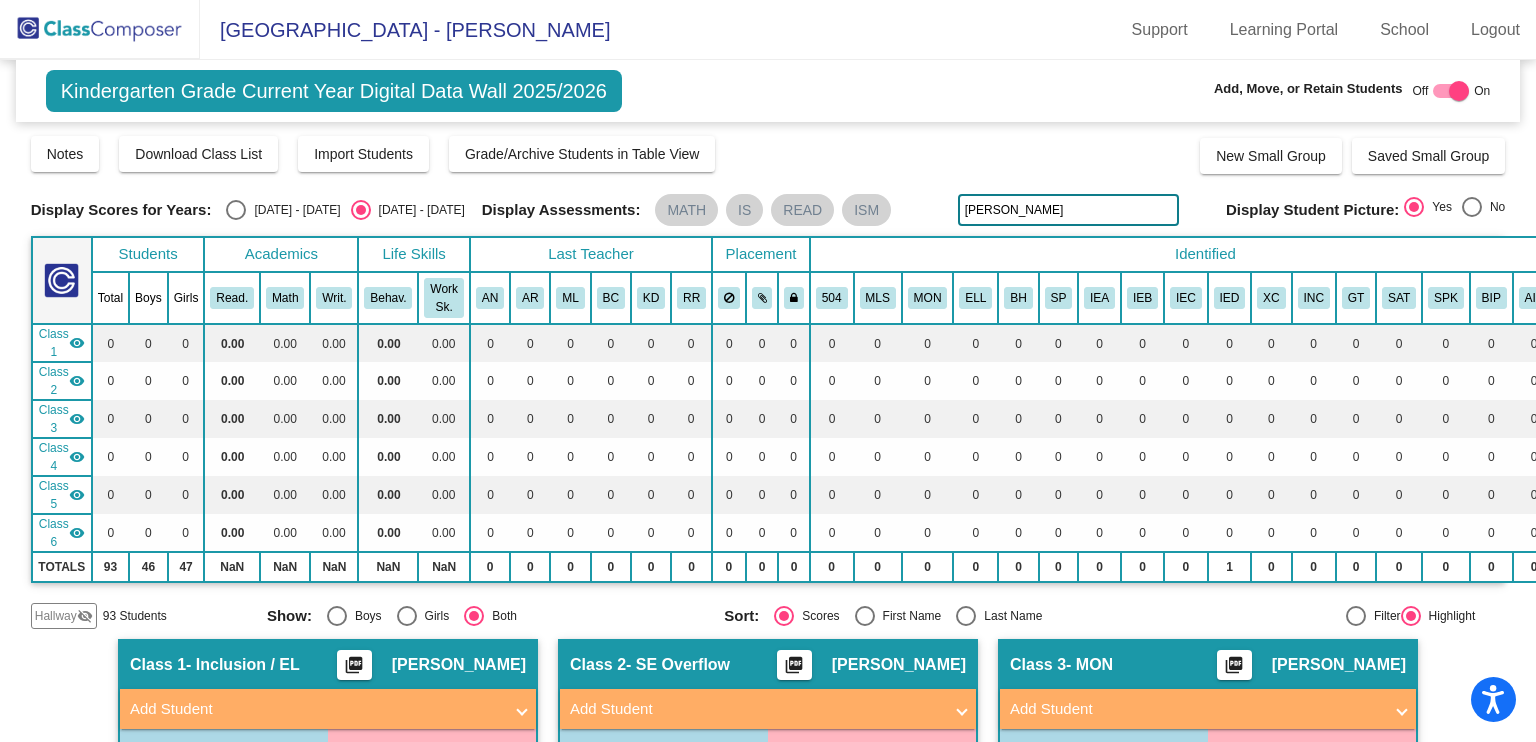 click 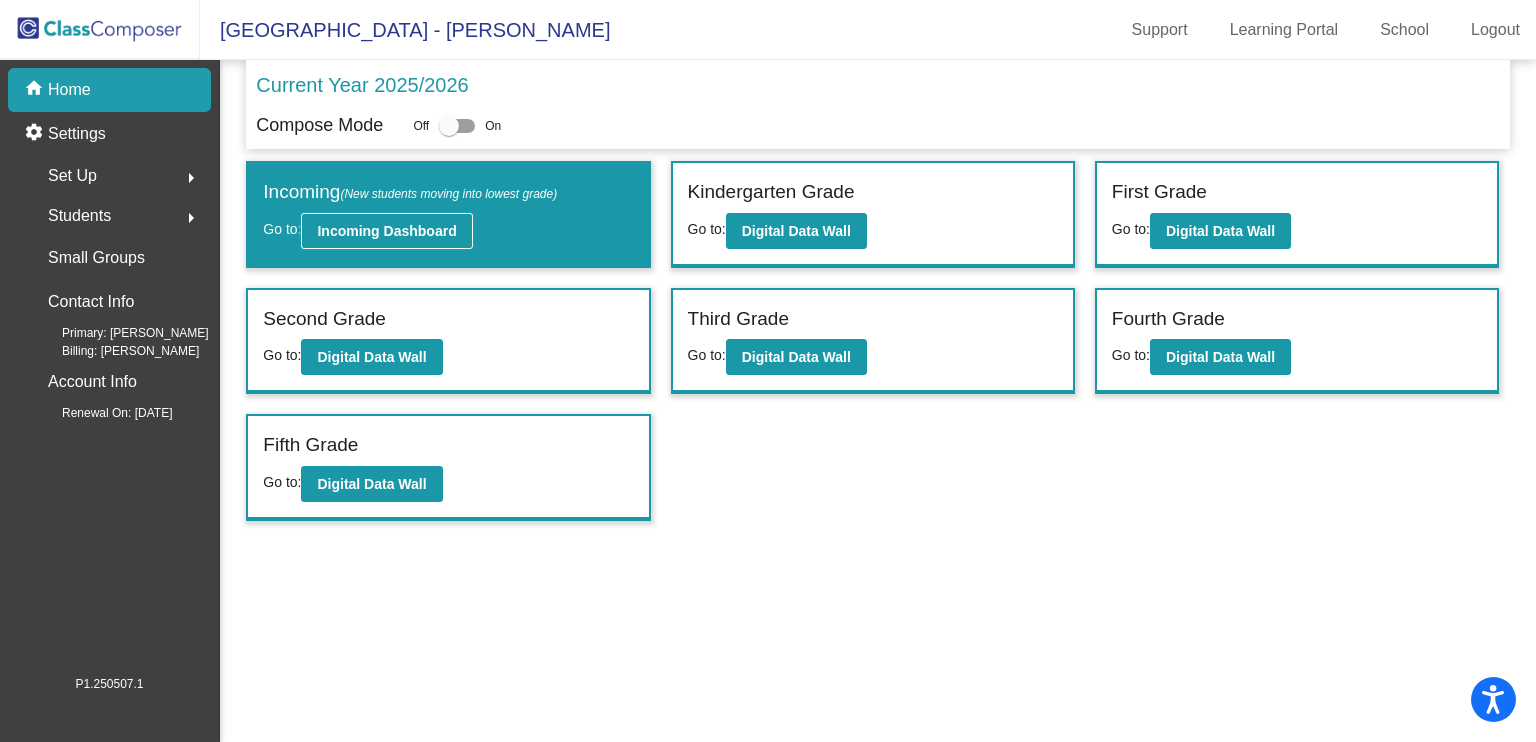 click on "Incoming Dashboard" 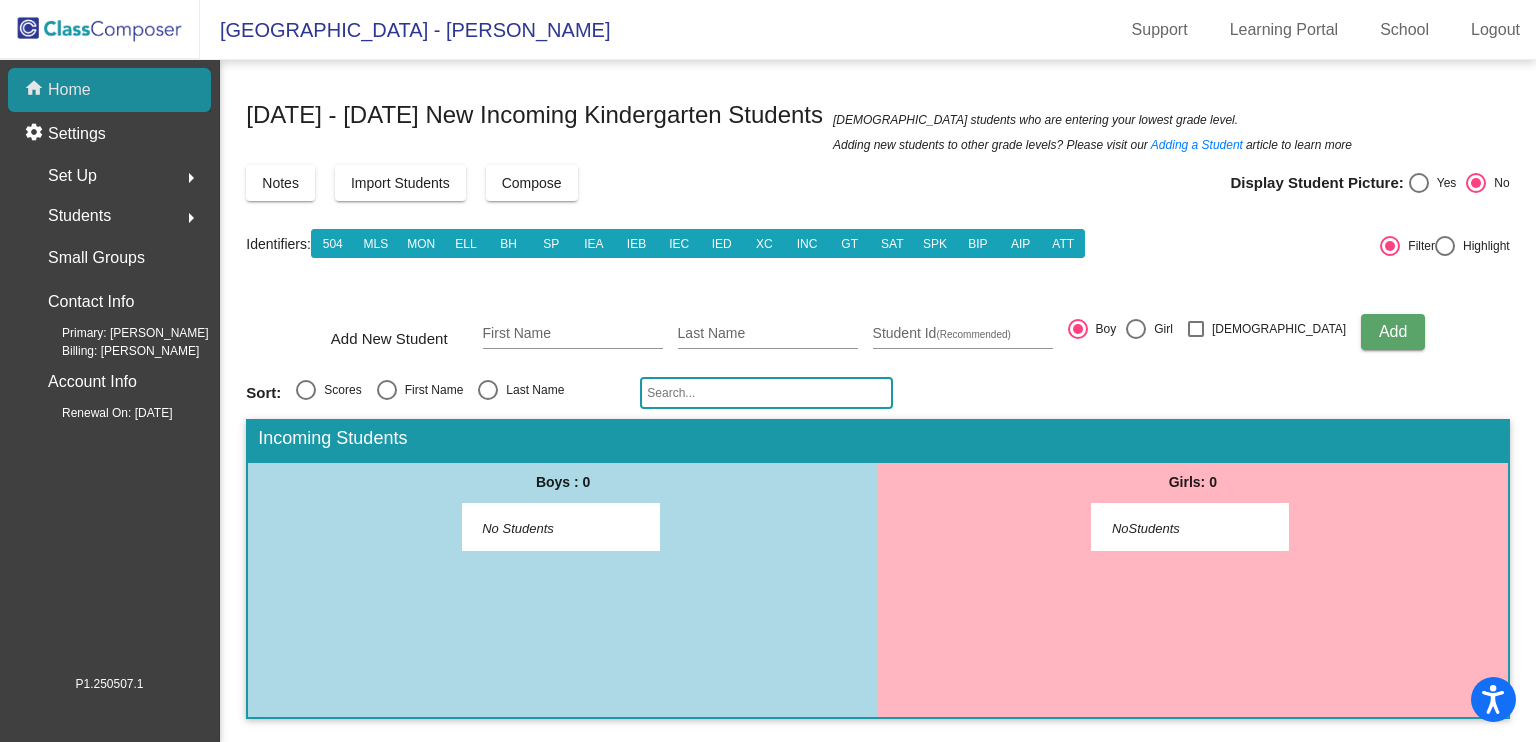 click on "Home" 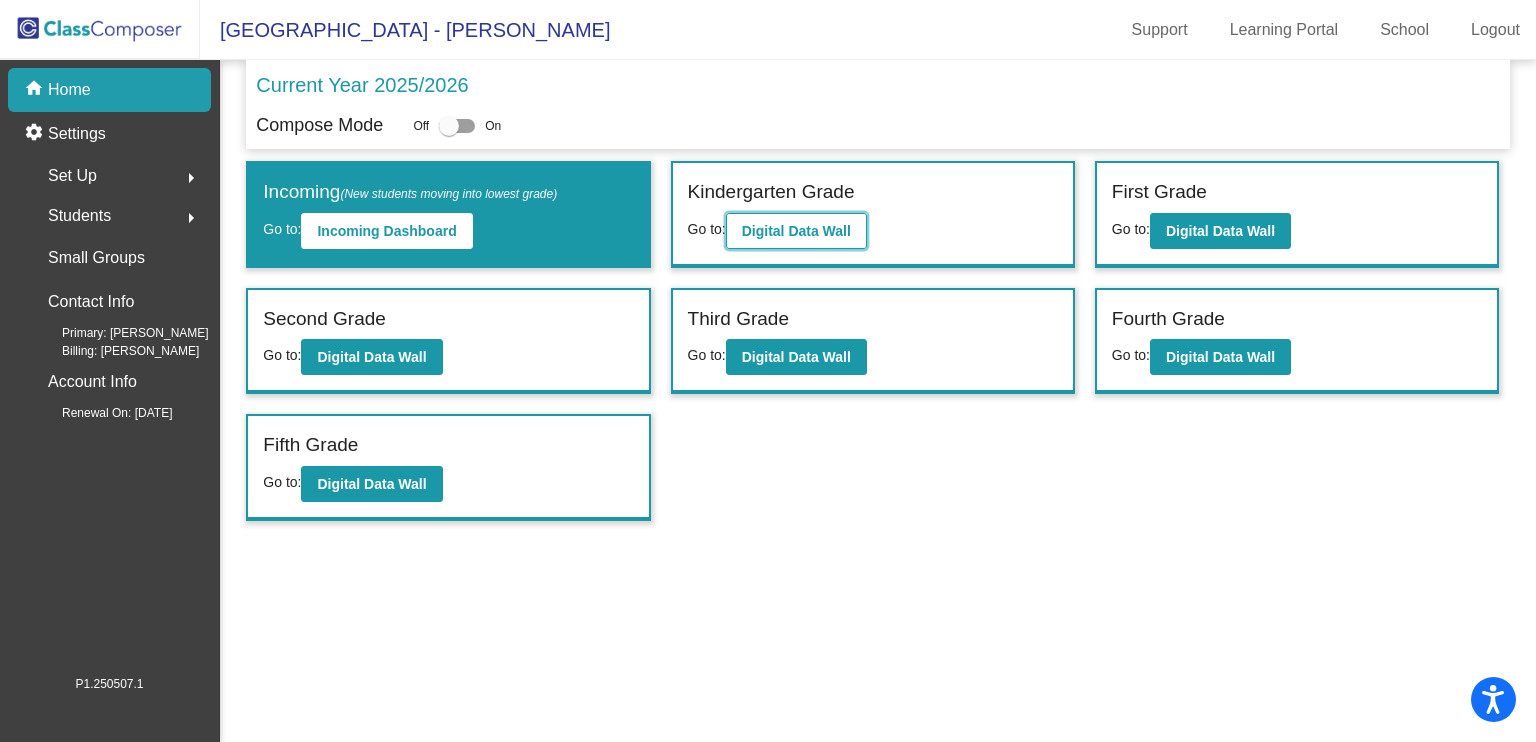 click on "Digital Data Wall" 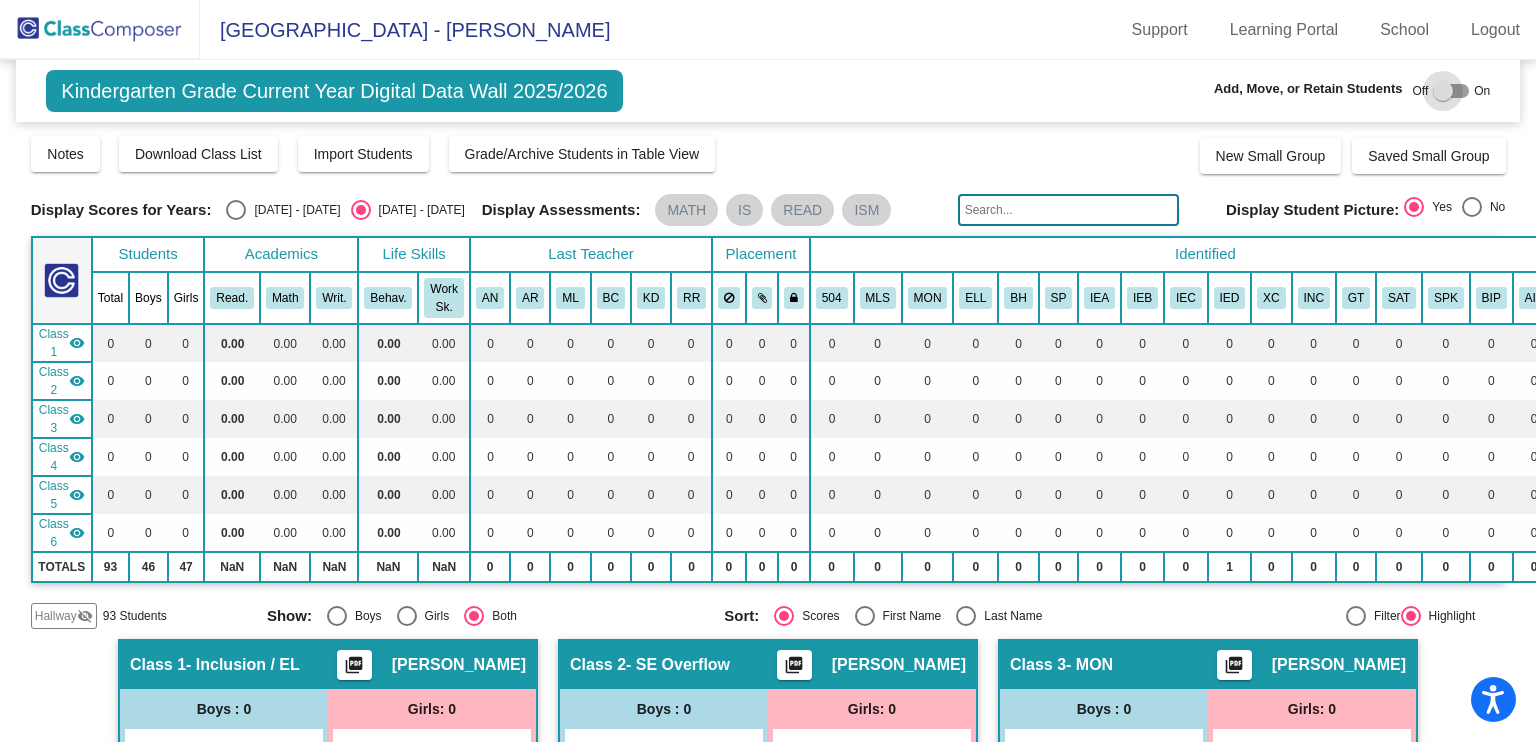 click at bounding box center (1443, 91) 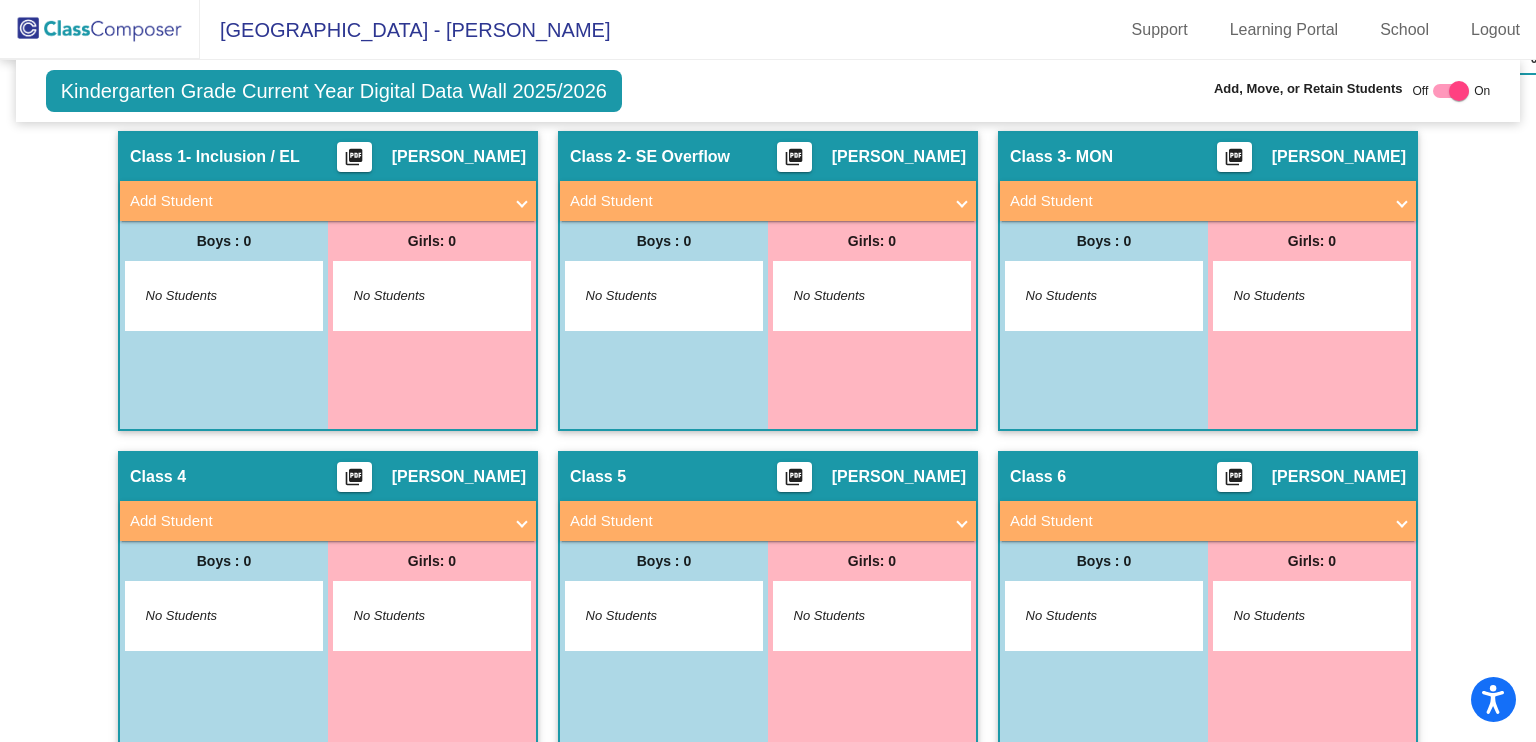 scroll, scrollTop: 541, scrollLeft: 0, axis: vertical 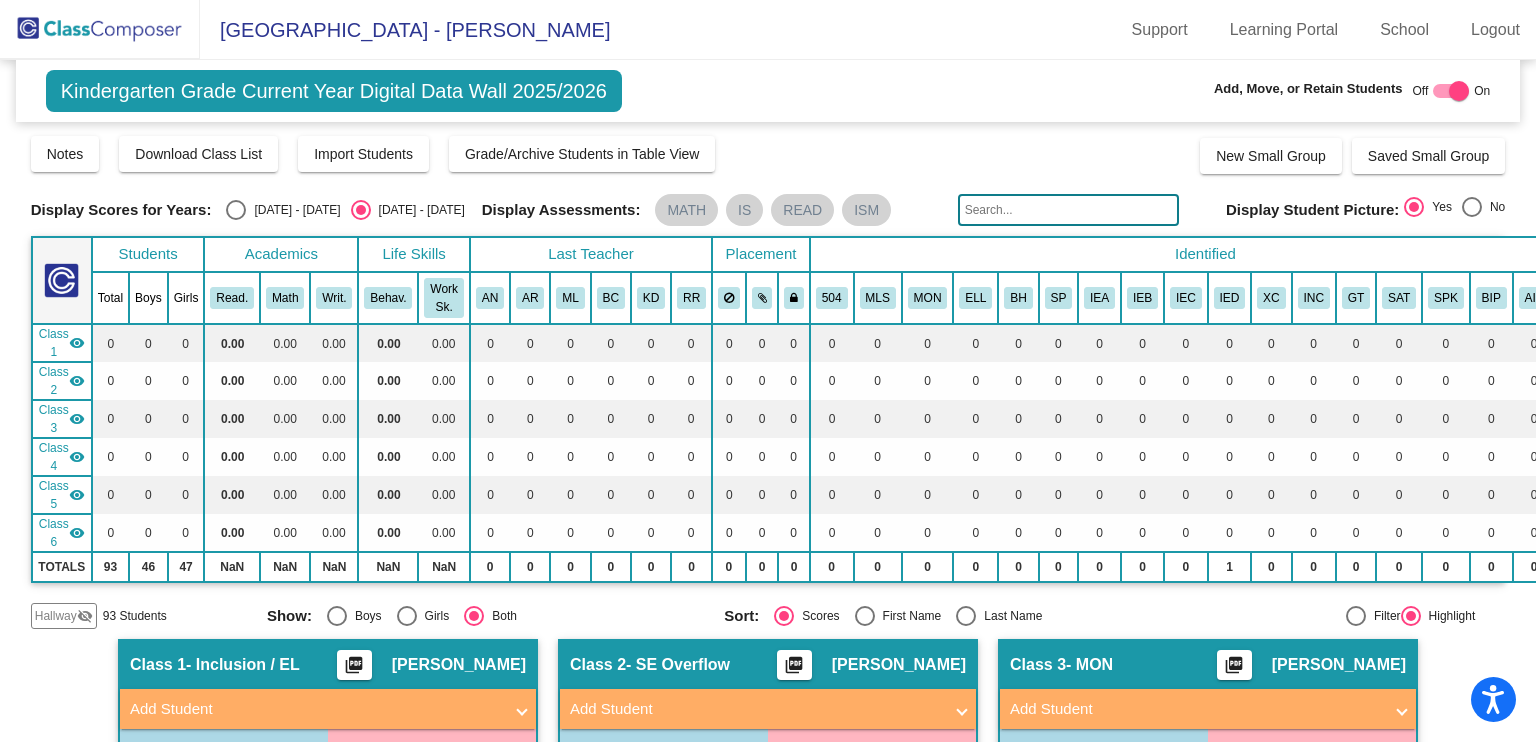 click on "visibility_off" 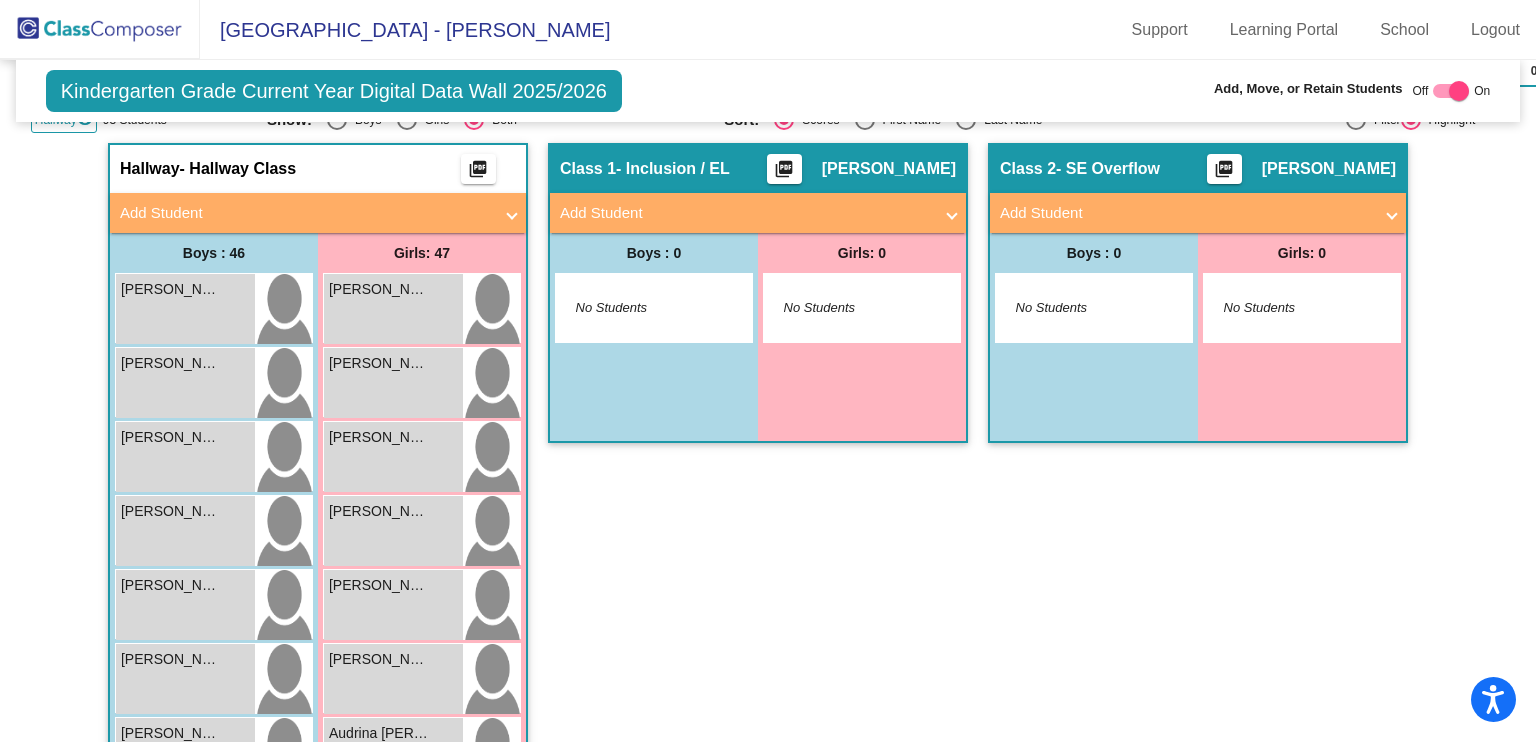scroll, scrollTop: 467, scrollLeft: 0, axis: vertical 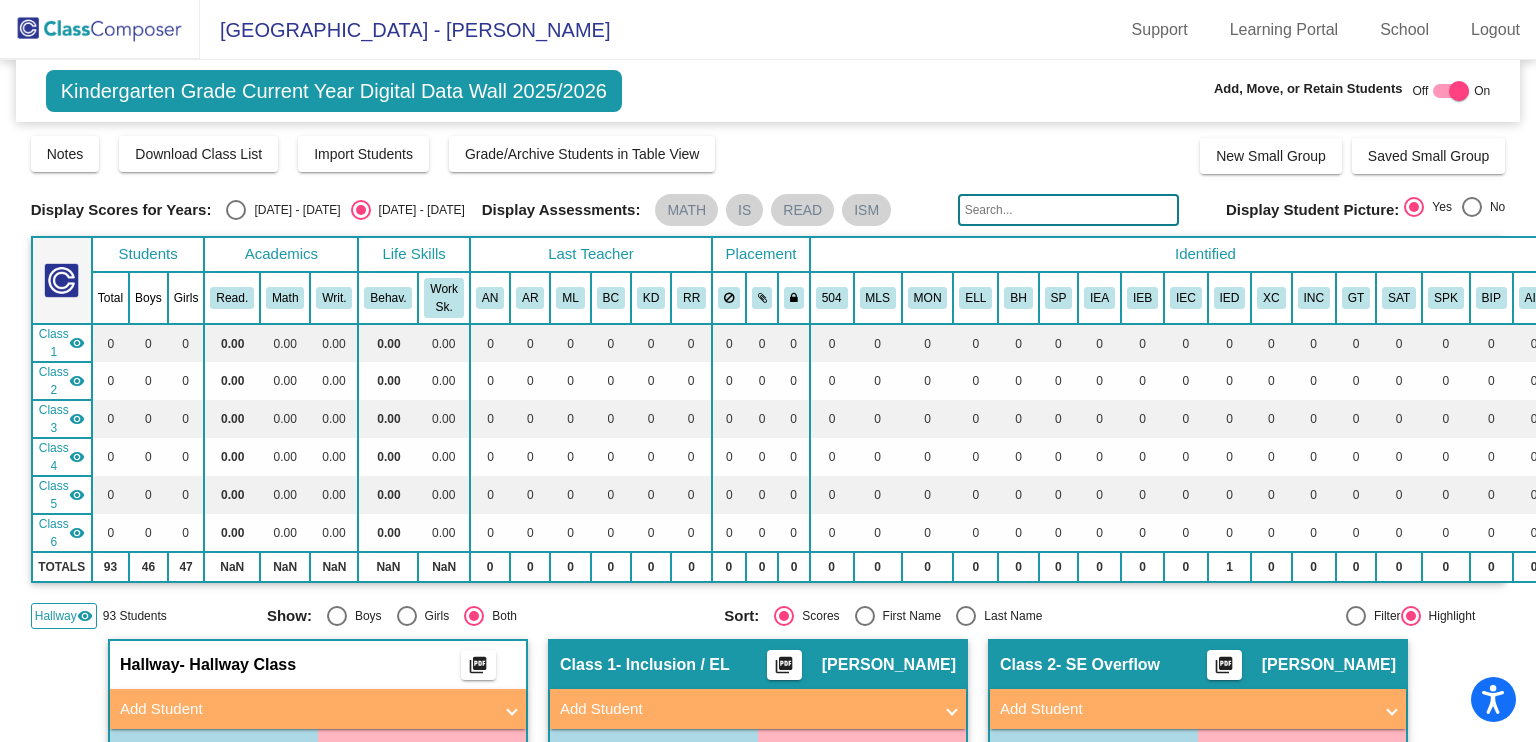 click at bounding box center (337, 616) 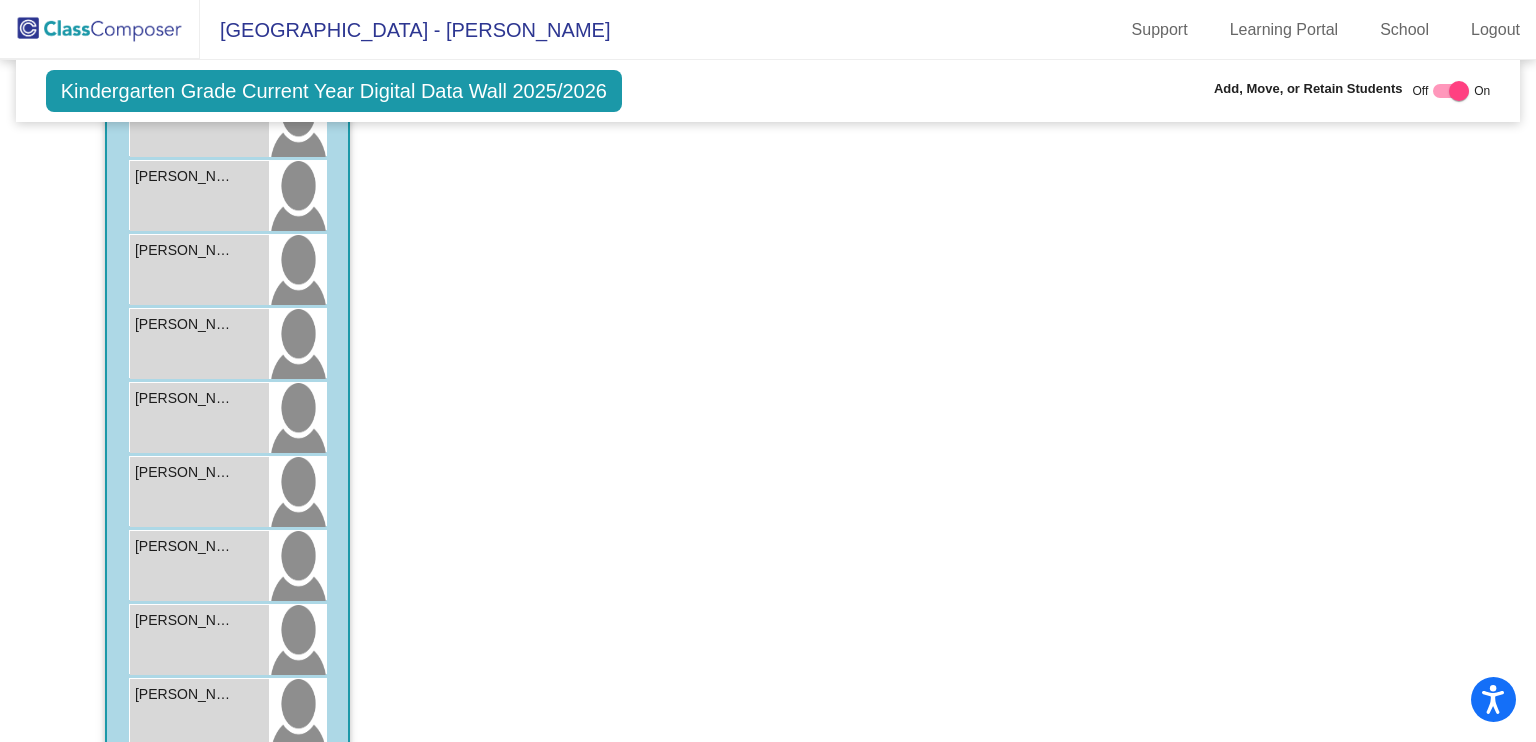 scroll, scrollTop: 1883, scrollLeft: 0, axis: vertical 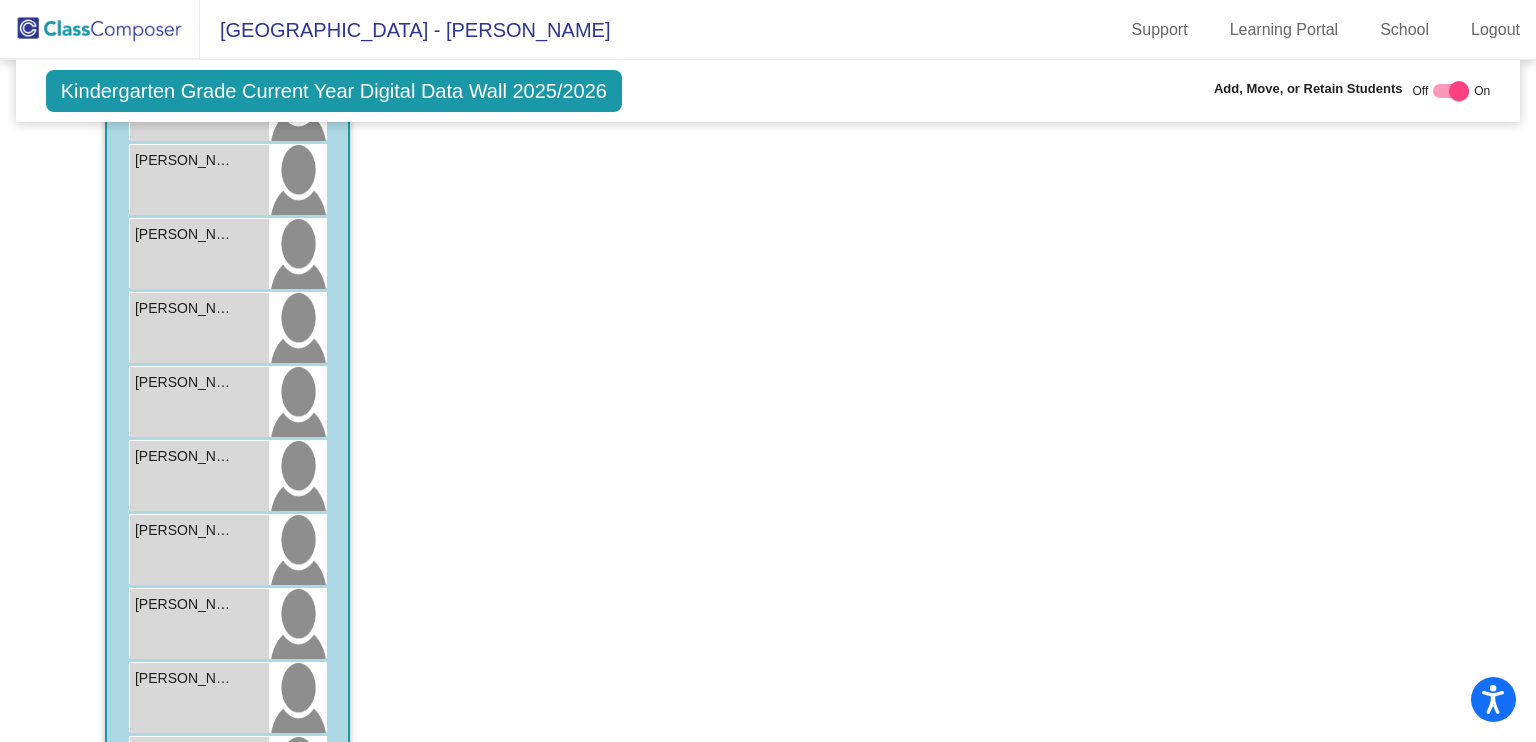 click at bounding box center [1459, 91] 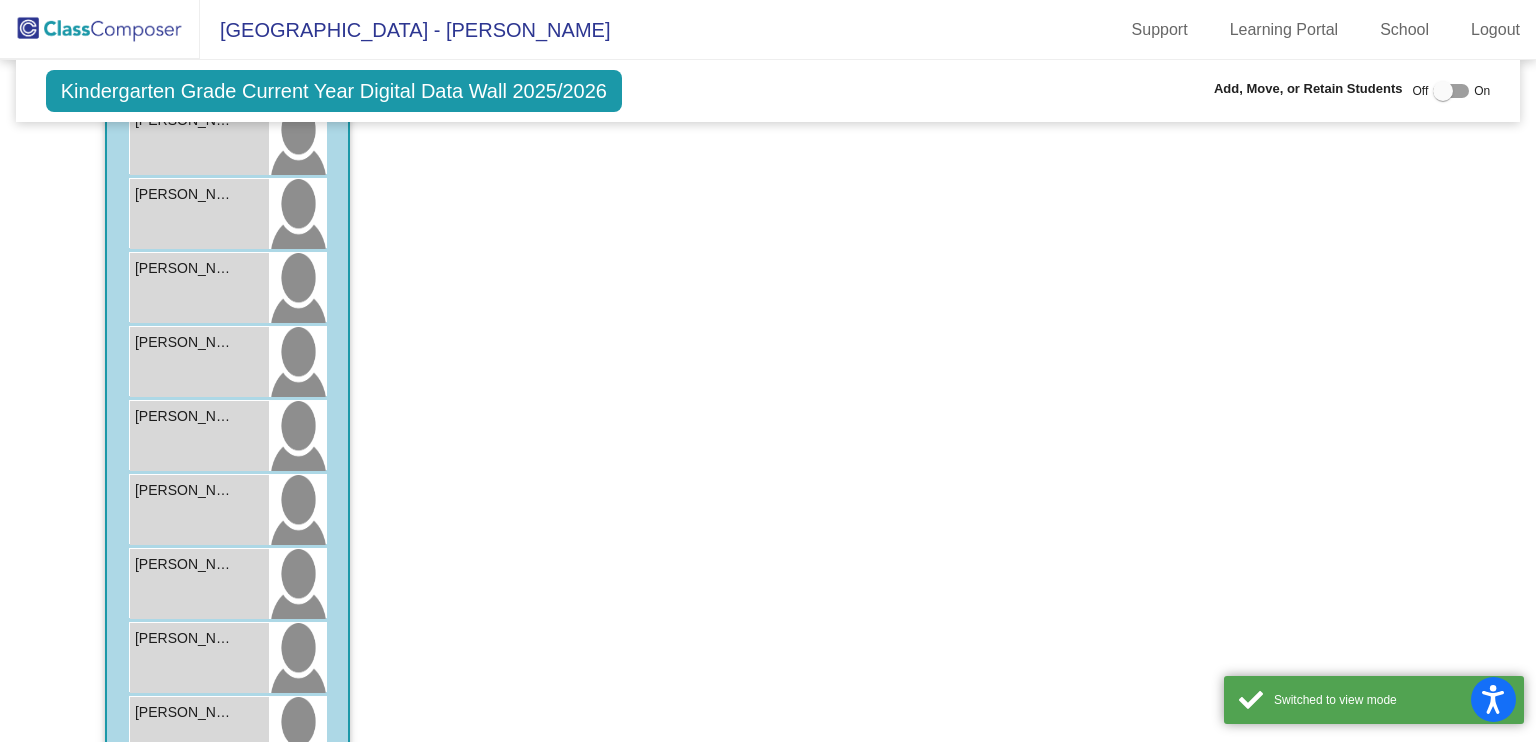 scroll, scrollTop: 1843, scrollLeft: 0, axis: vertical 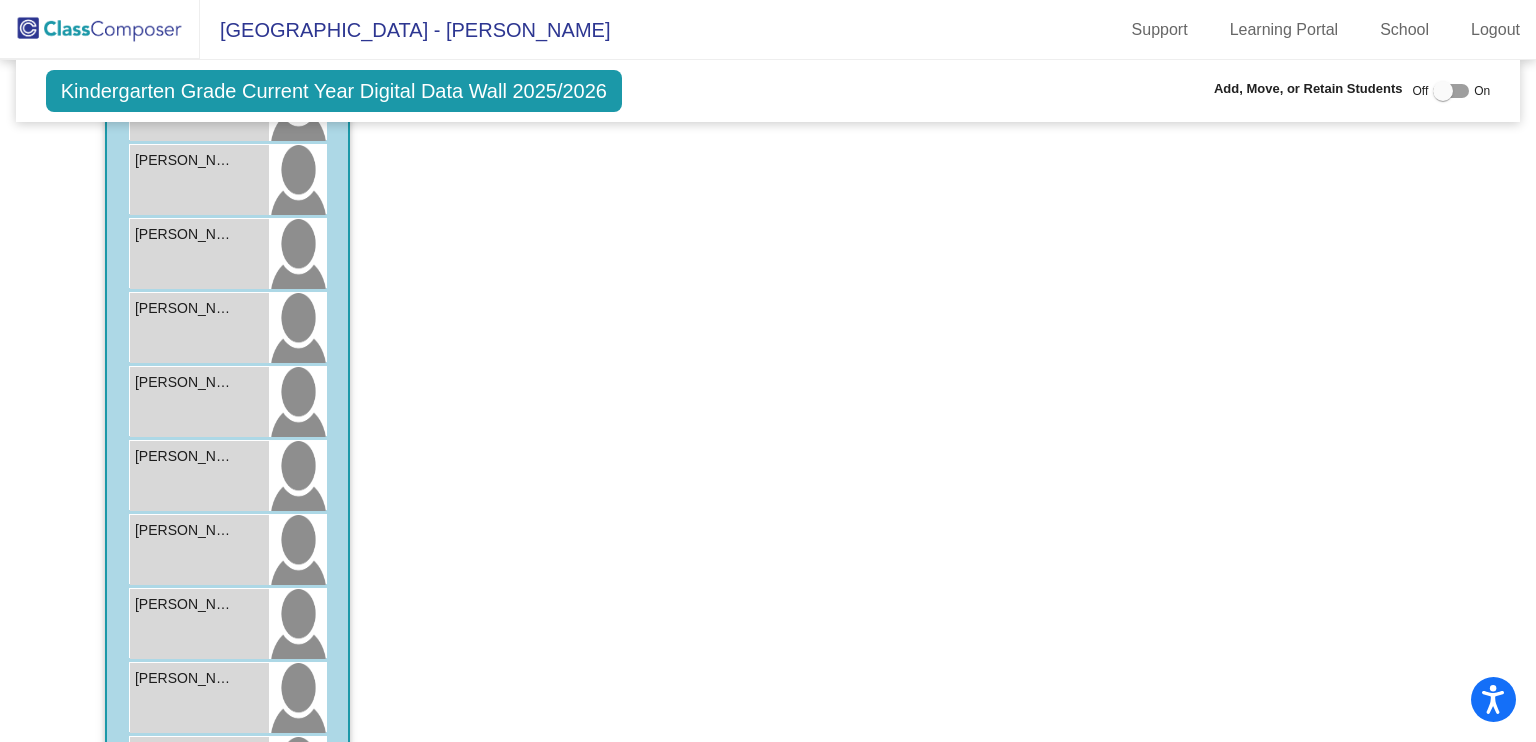 drag, startPoint x: 1531, startPoint y: 419, endPoint x: 1532, endPoint y: 259, distance: 160.00313 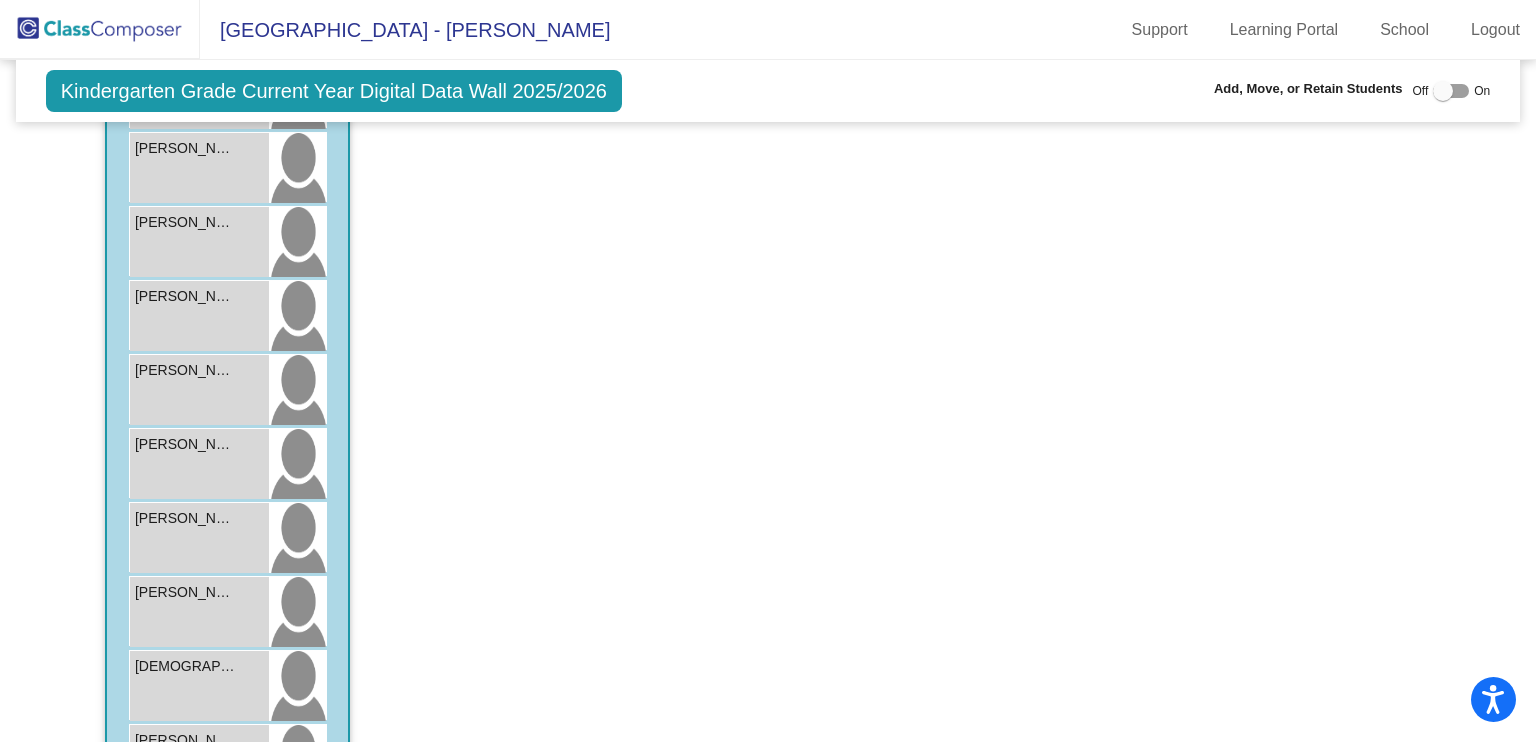 scroll, scrollTop: 961, scrollLeft: 0, axis: vertical 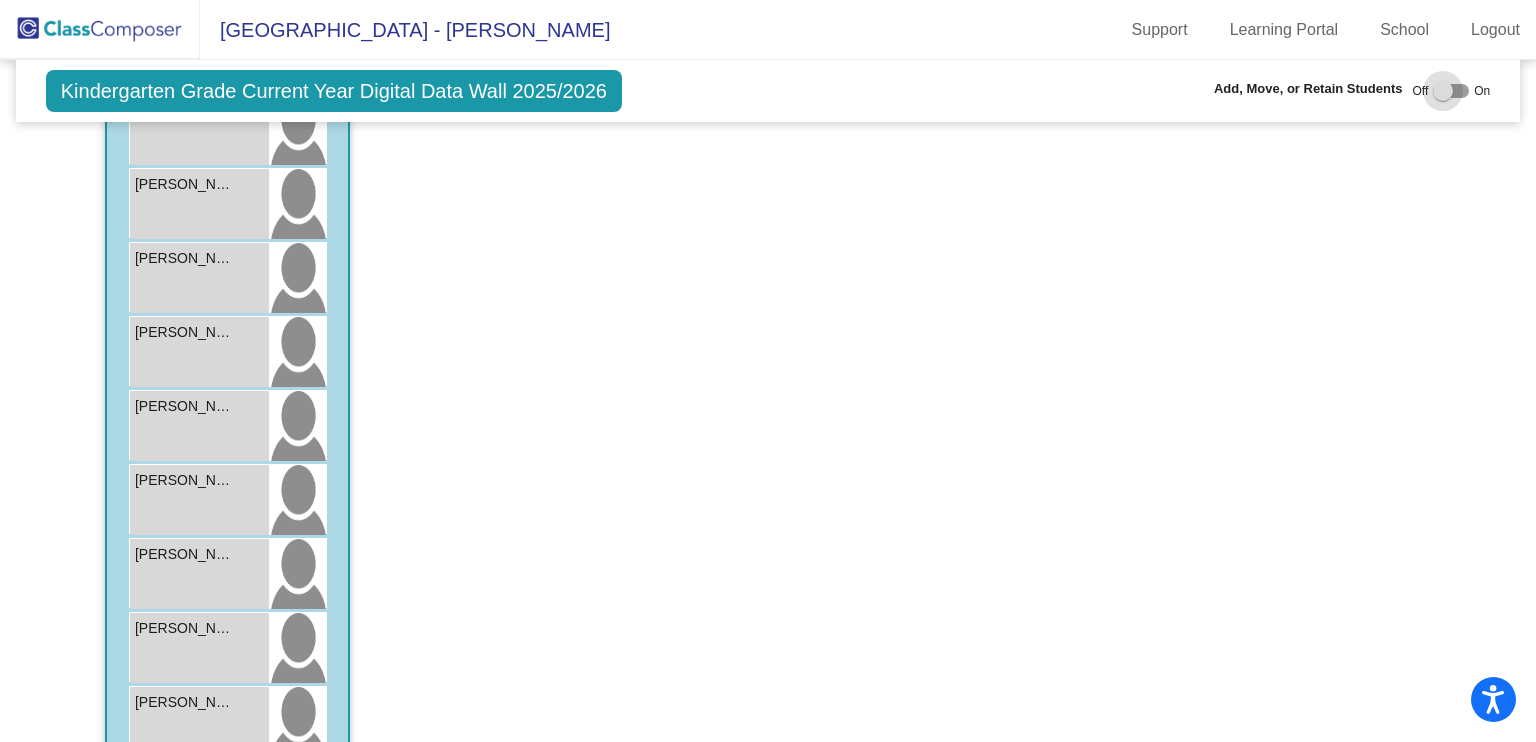 click at bounding box center [1443, 91] 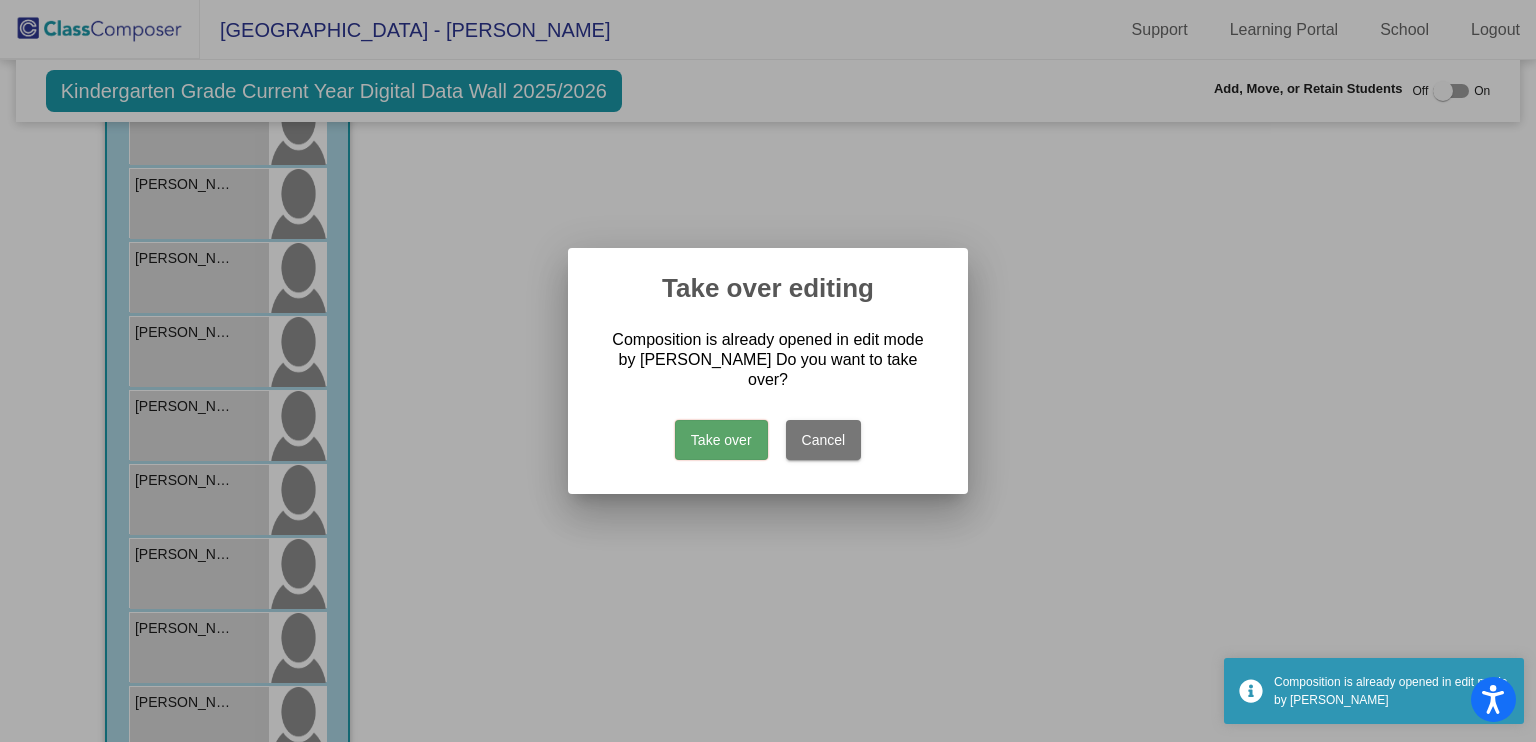 click at bounding box center (768, 371) 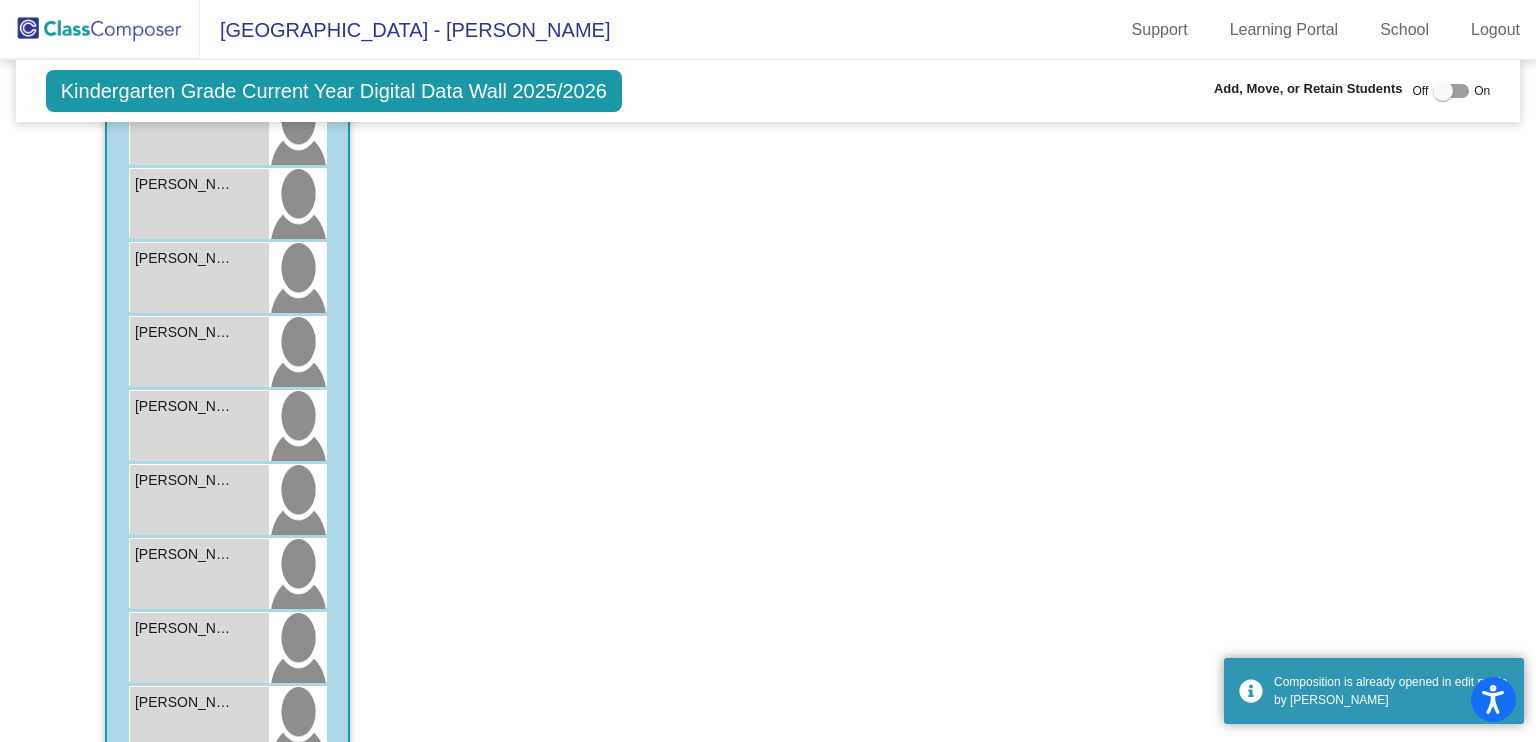 click at bounding box center (1443, 91) 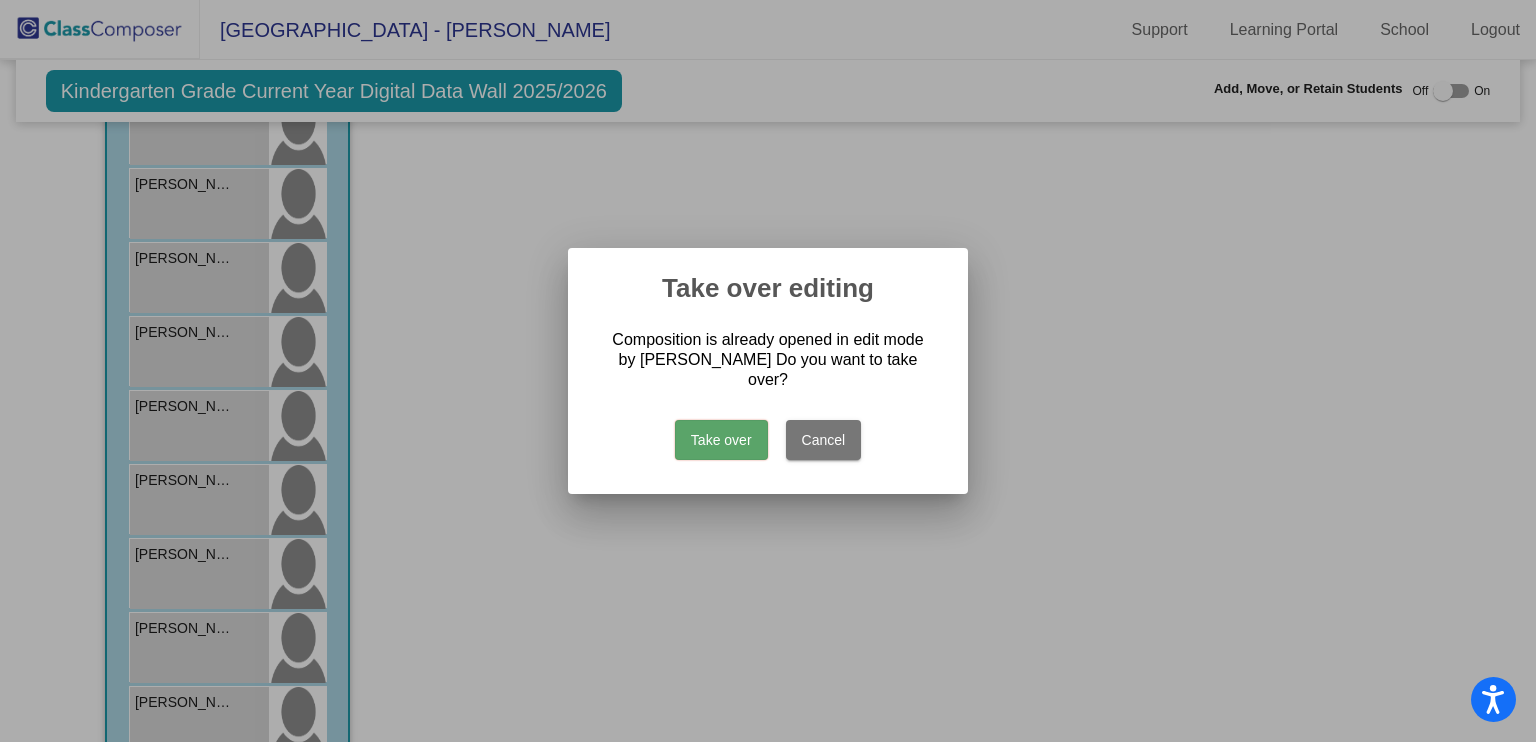 click on "Take over" at bounding box center [721, 440] 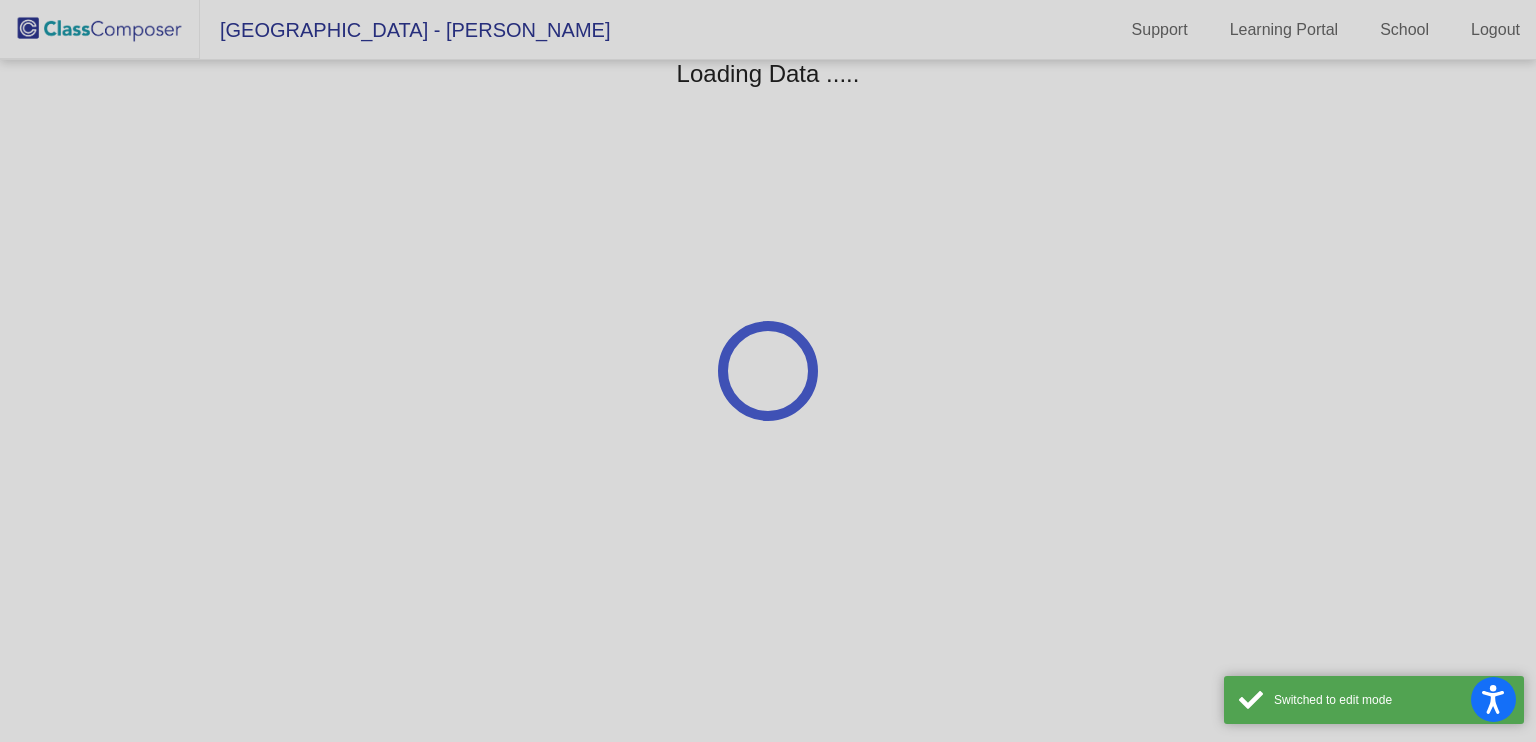 scroll, scrollTop: 0, scrollLeft: 0, axis: both 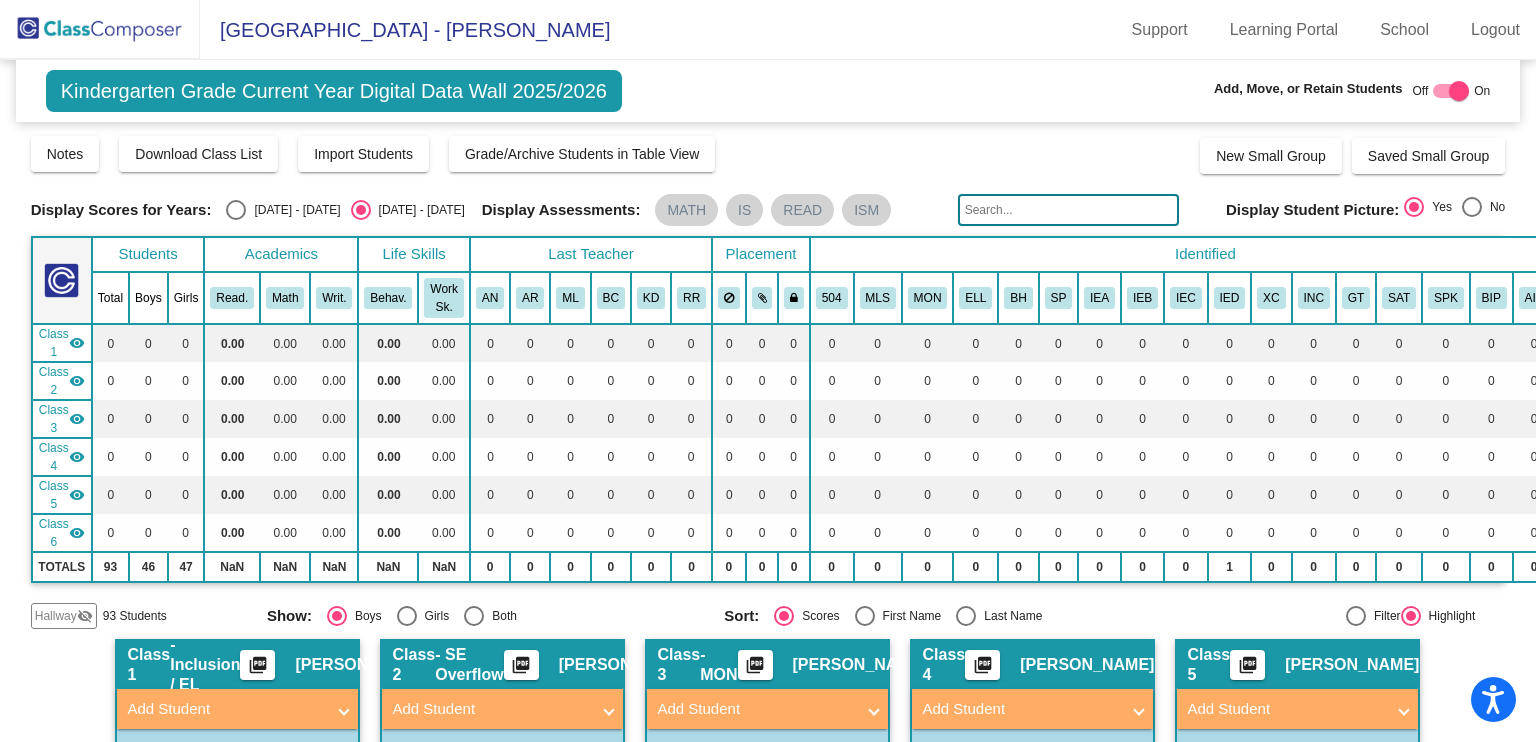 click on "visibility_off" 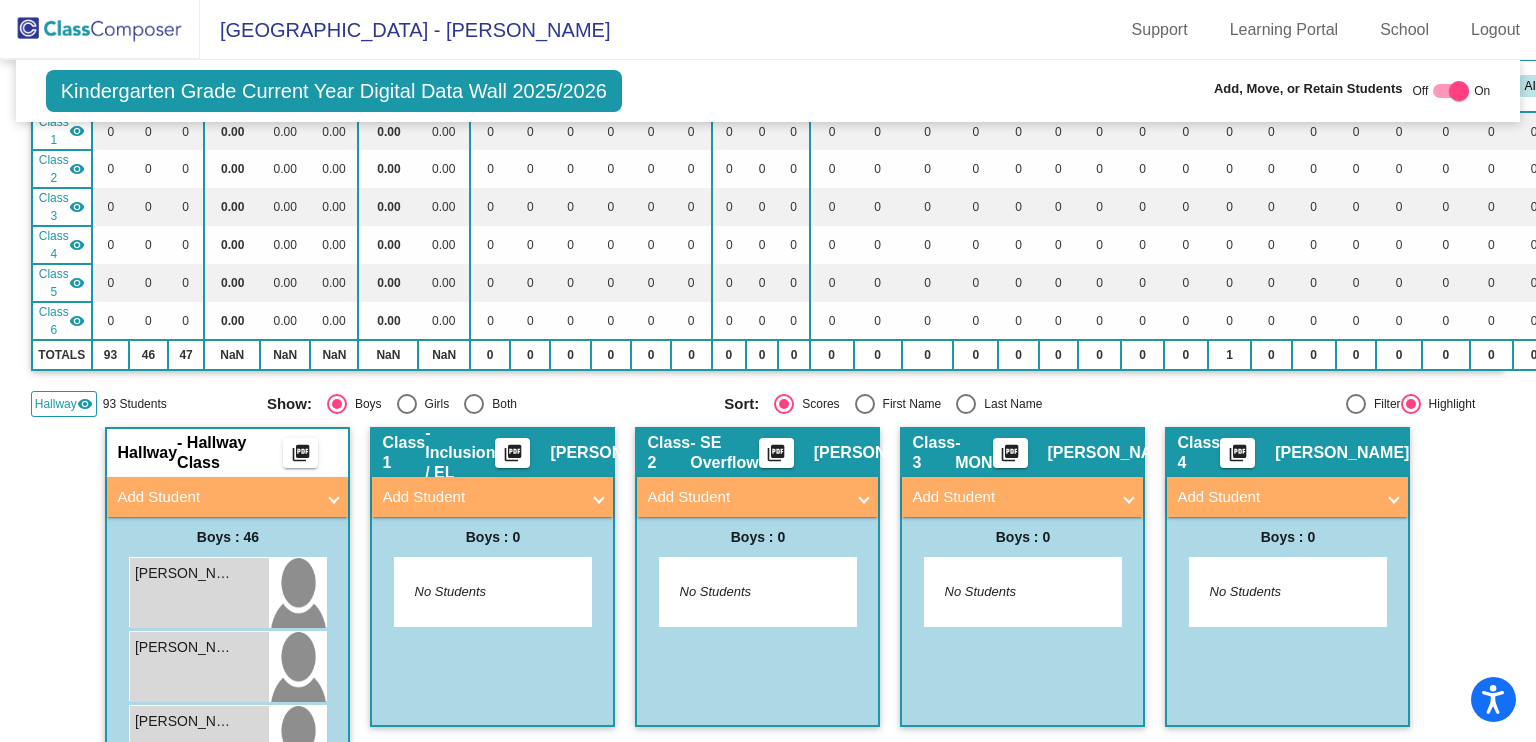 scroll, scrollTop: 180, scrollLeft: 0, axis: vertical 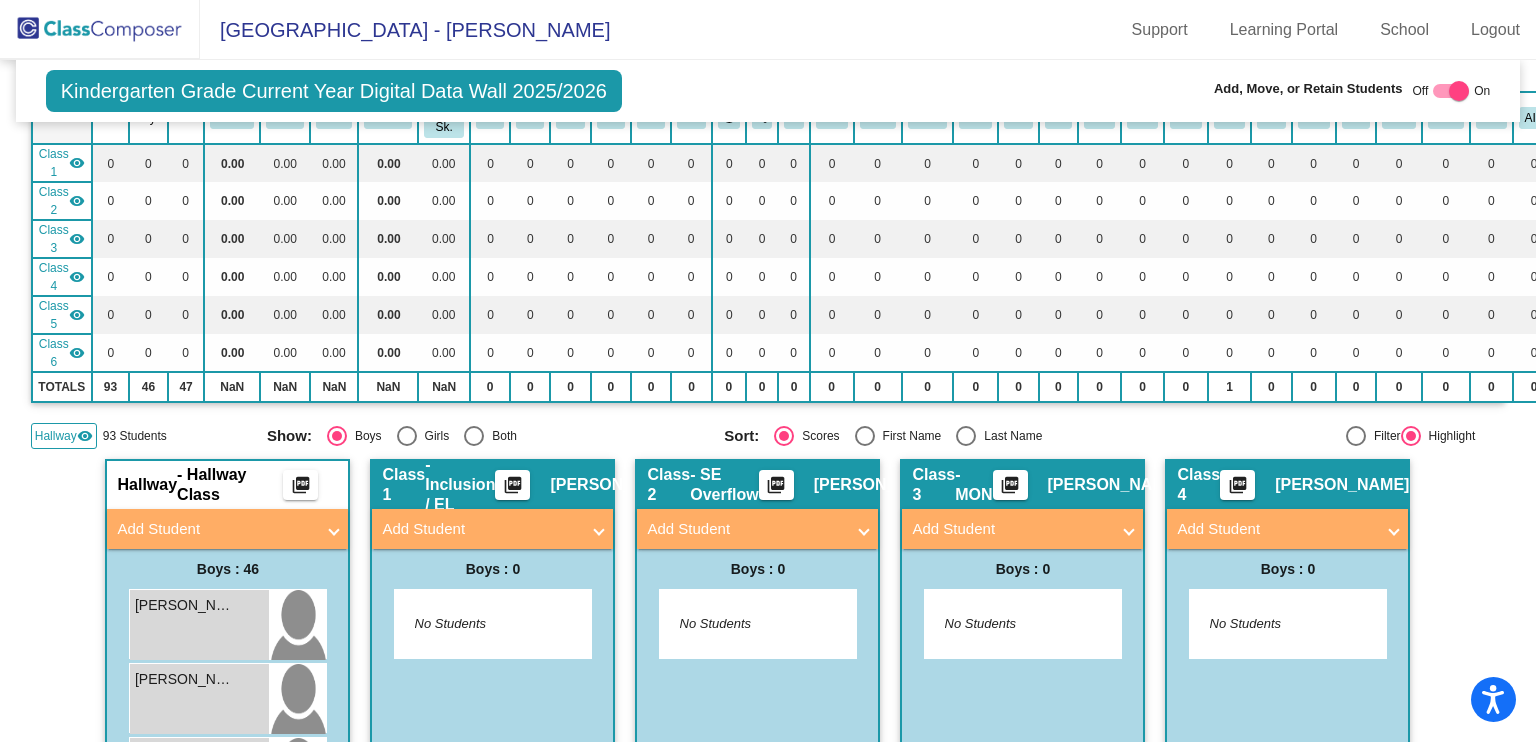 click at bounding box center [1459, 91] 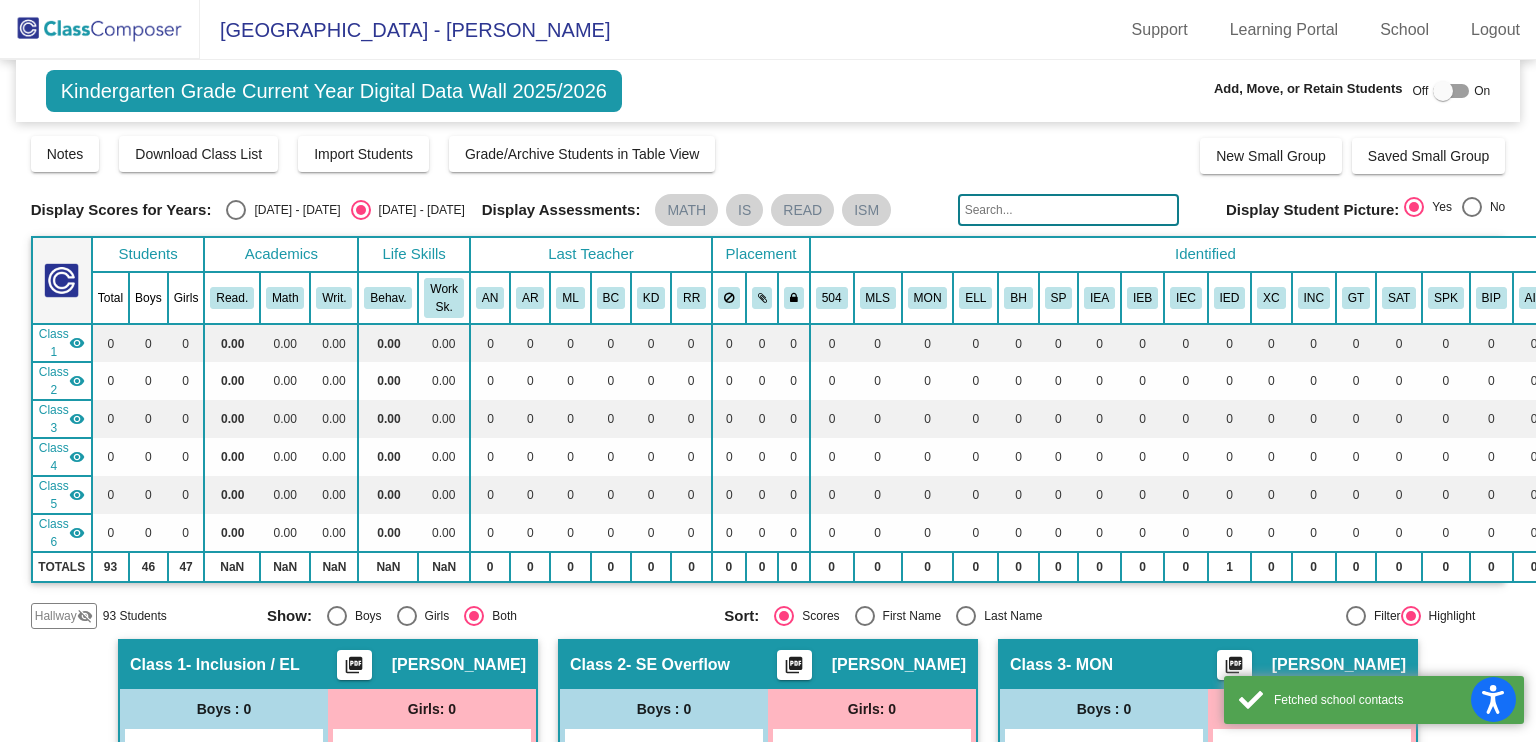 scroll, scrollTop: 0, scrollLeft: 0, axis: both 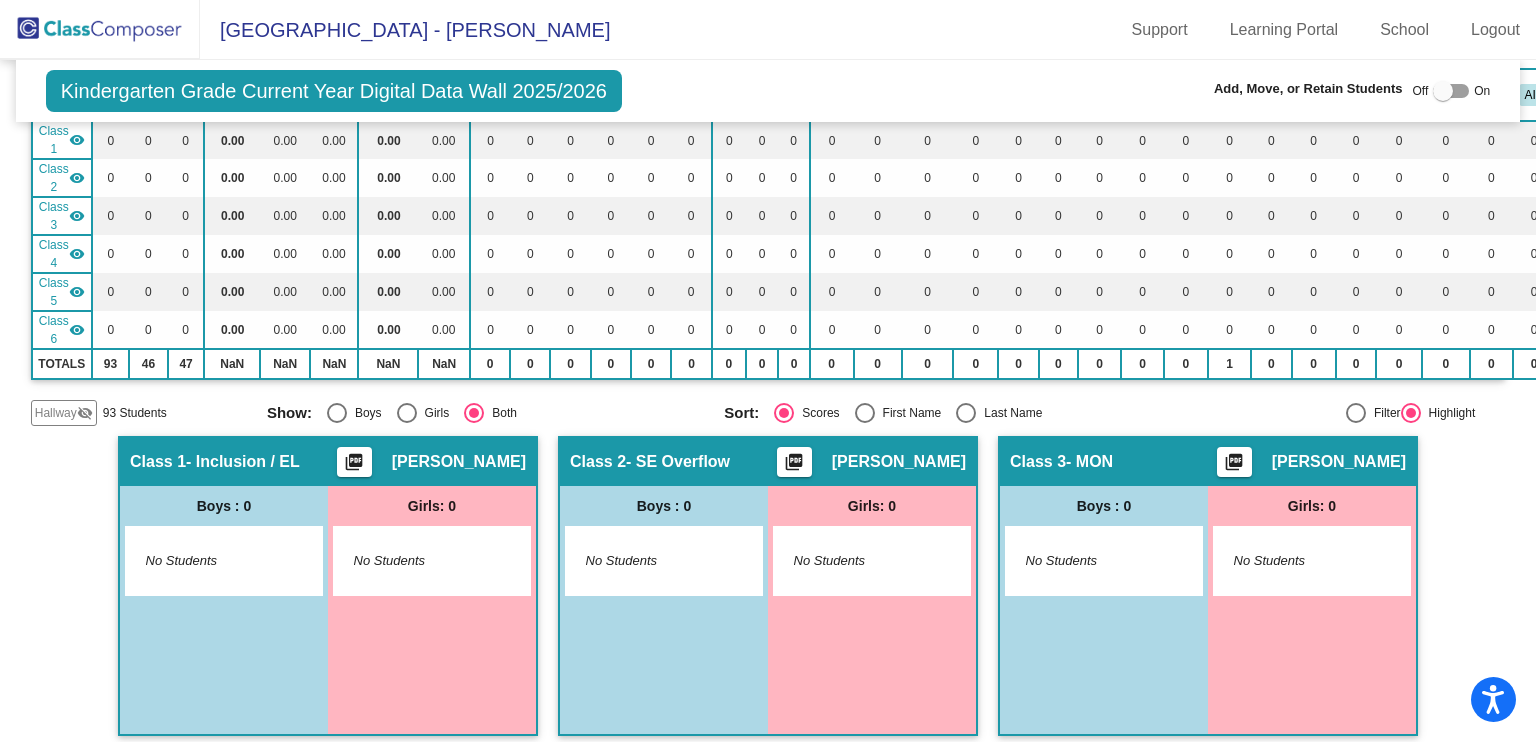 click at bounding box center (1443, 91) 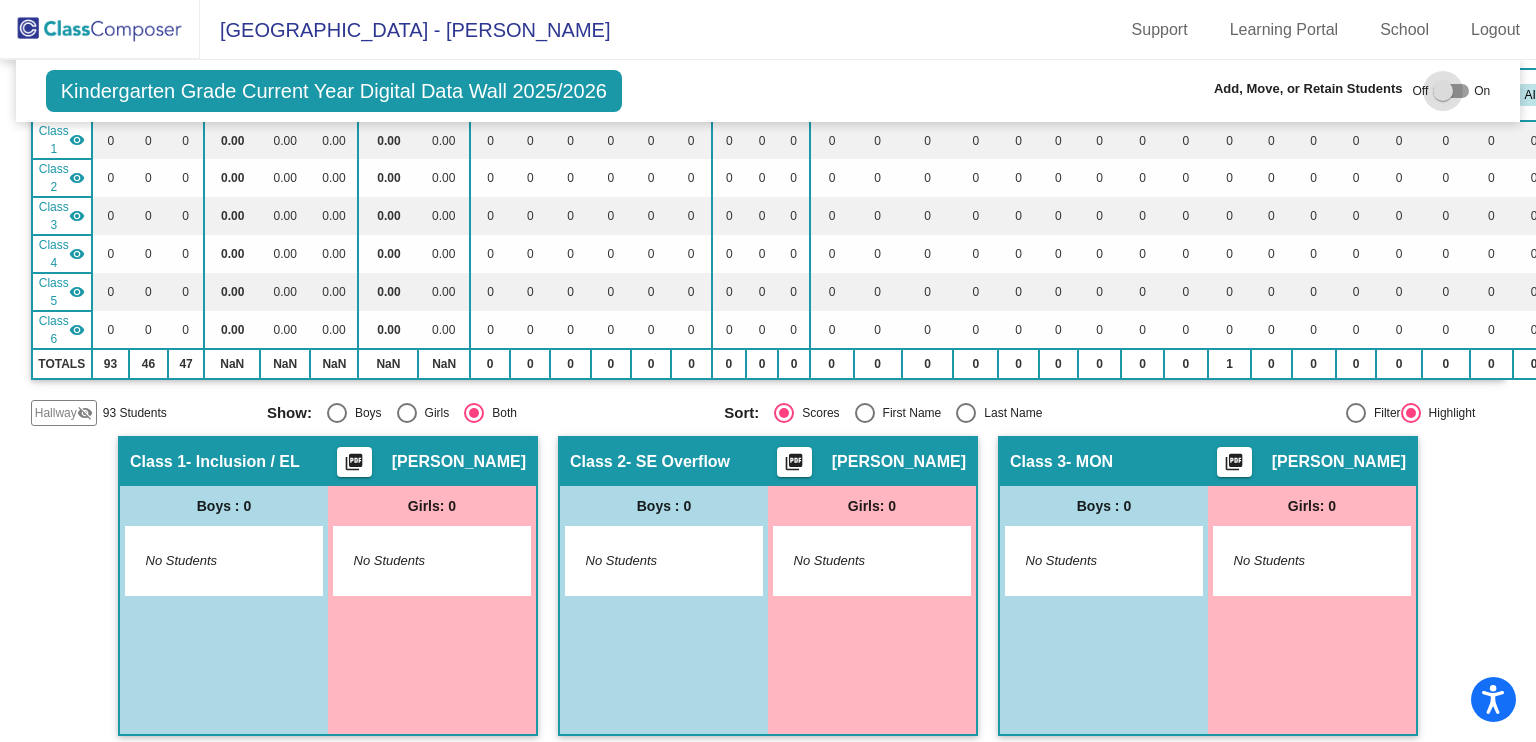 checkbox on "true" 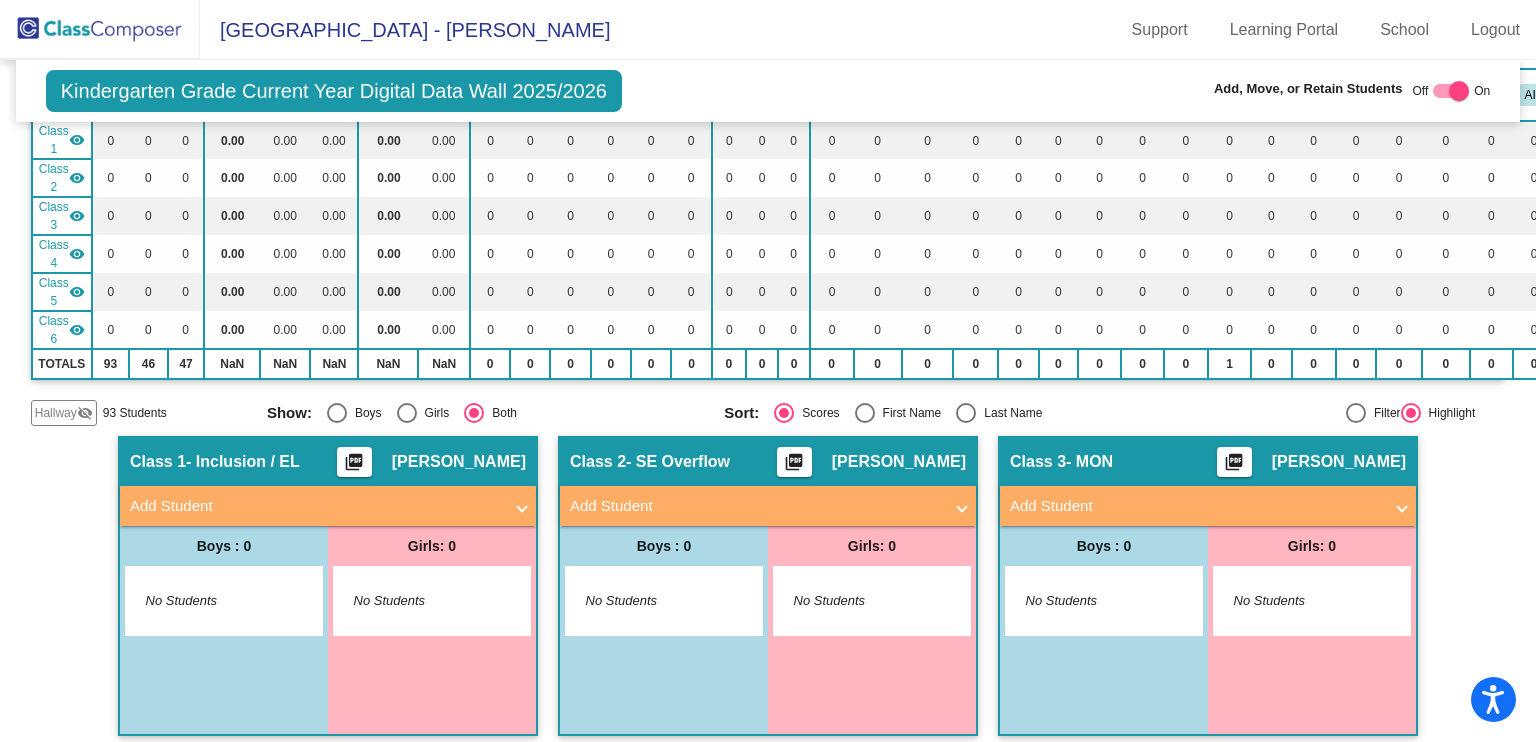 click on "Hallway" 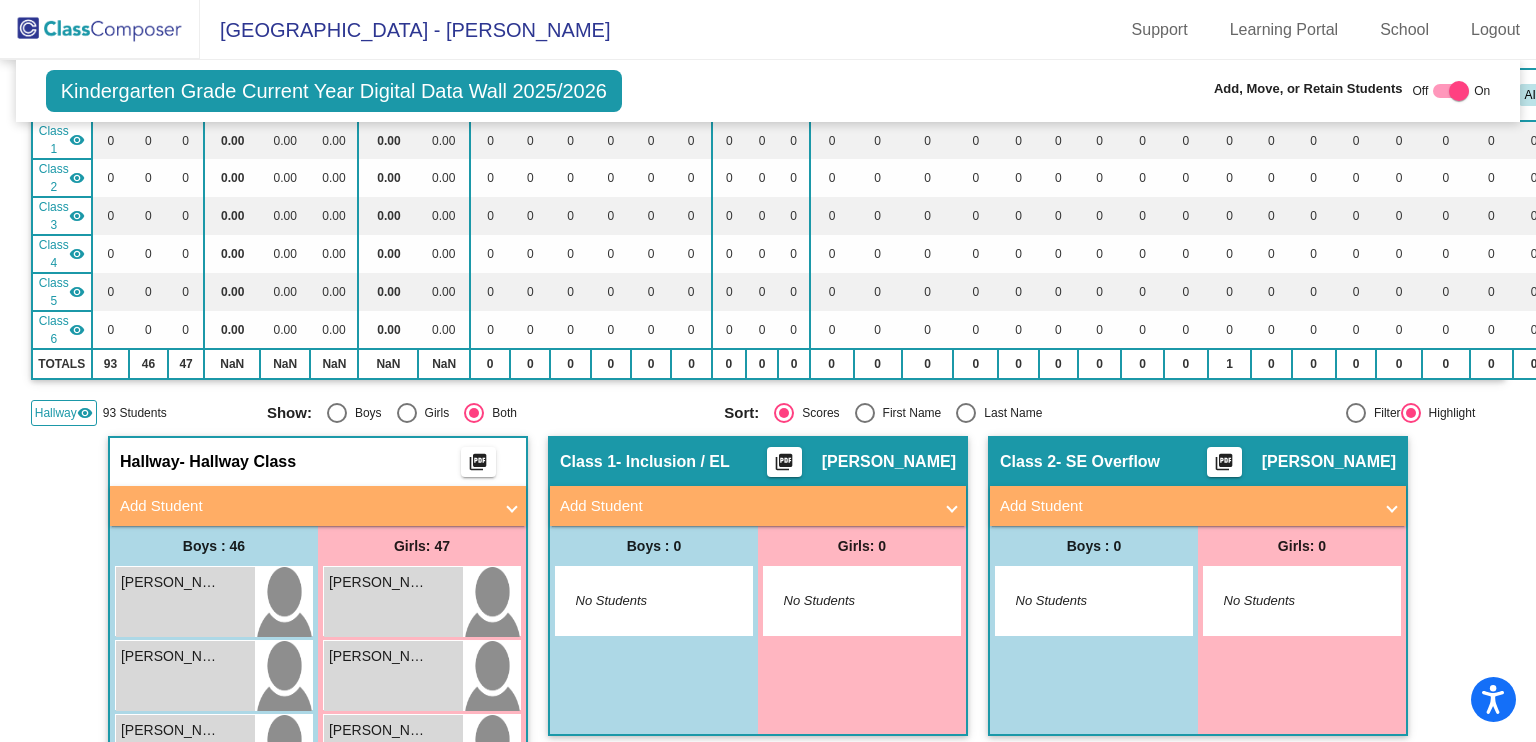 click at bounding box center (337, 413) 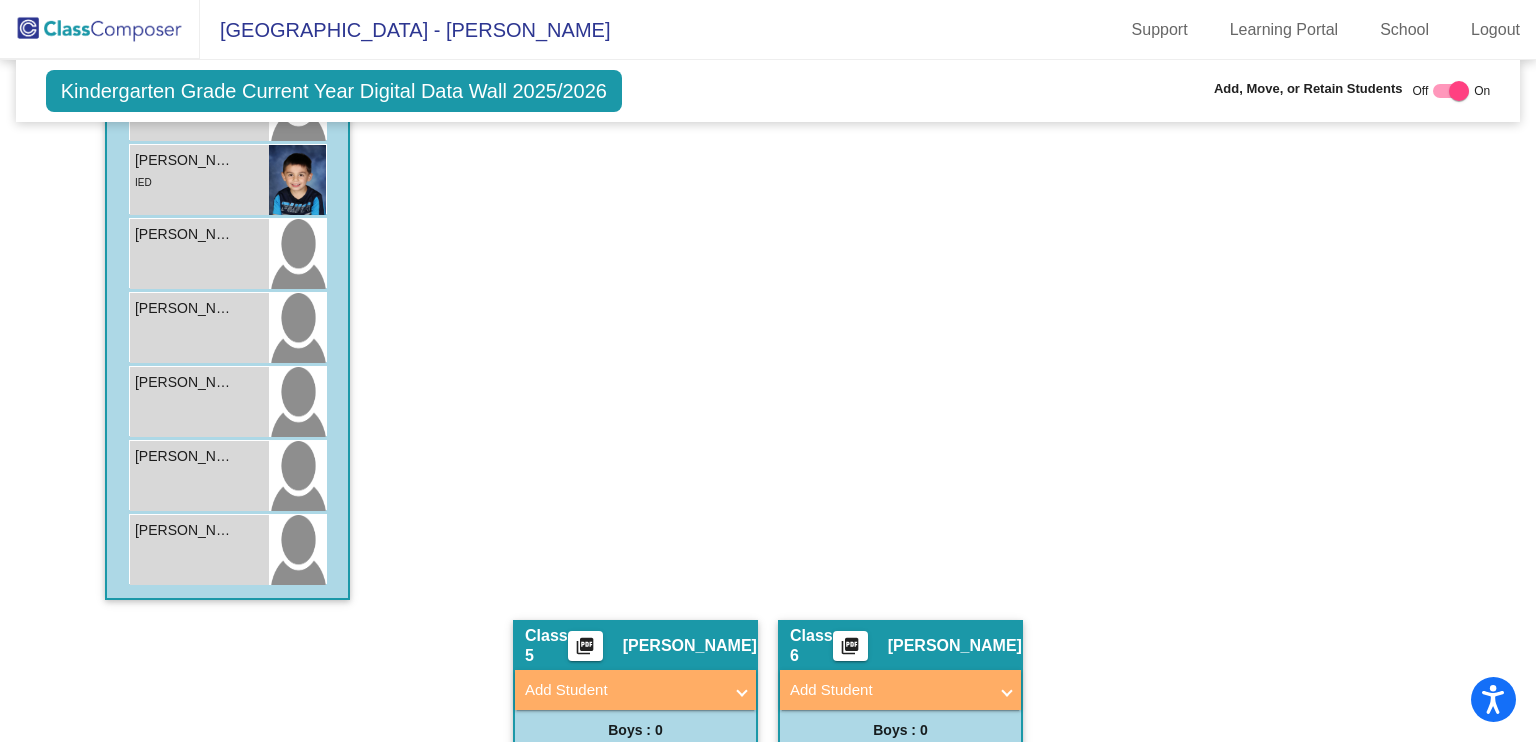 scroll, scrollTop: 3787, scrollLeft: 0, axis: vertical 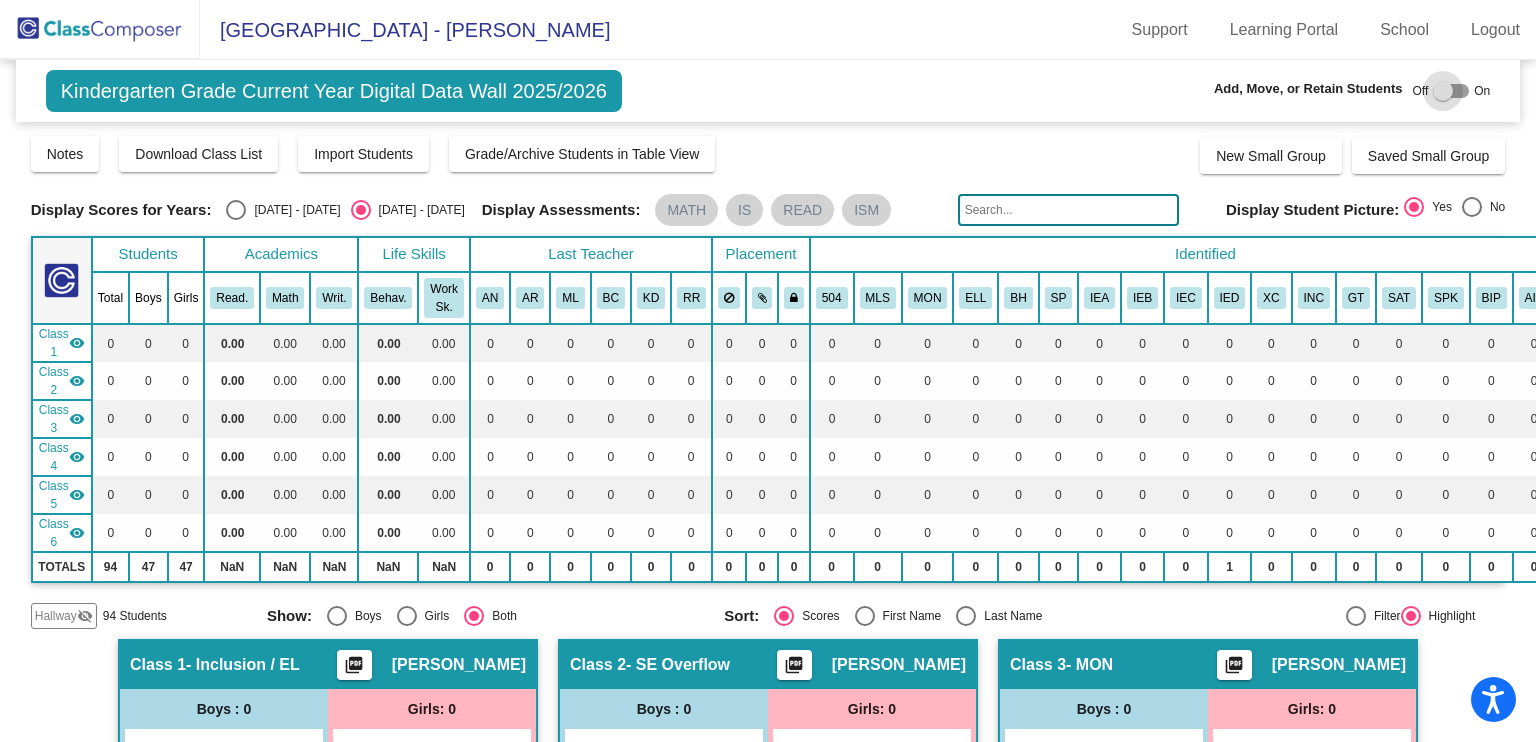 click at bounding box center (1443, 91) 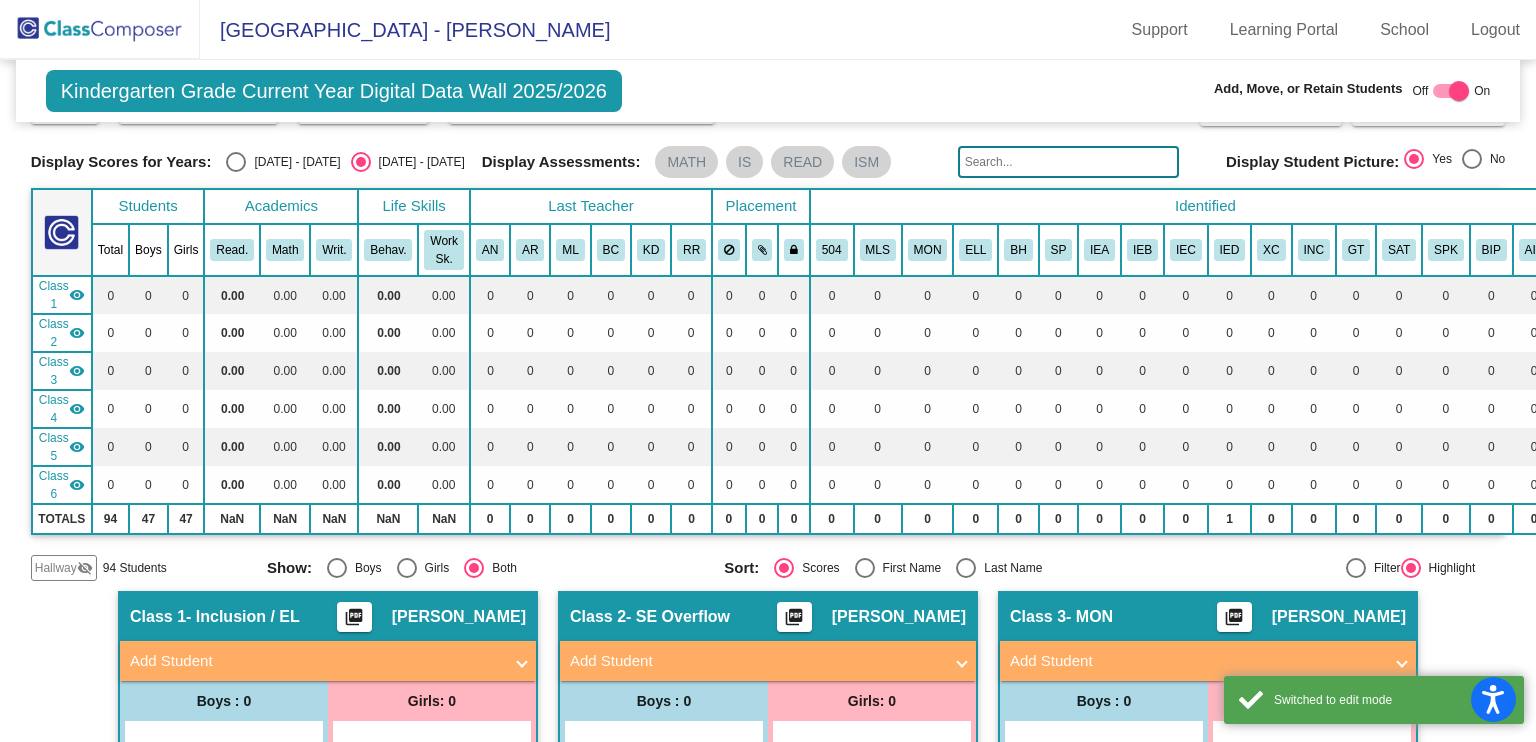 scroll, scrollTop: 52, scrollLeft: 0, axis: vertical 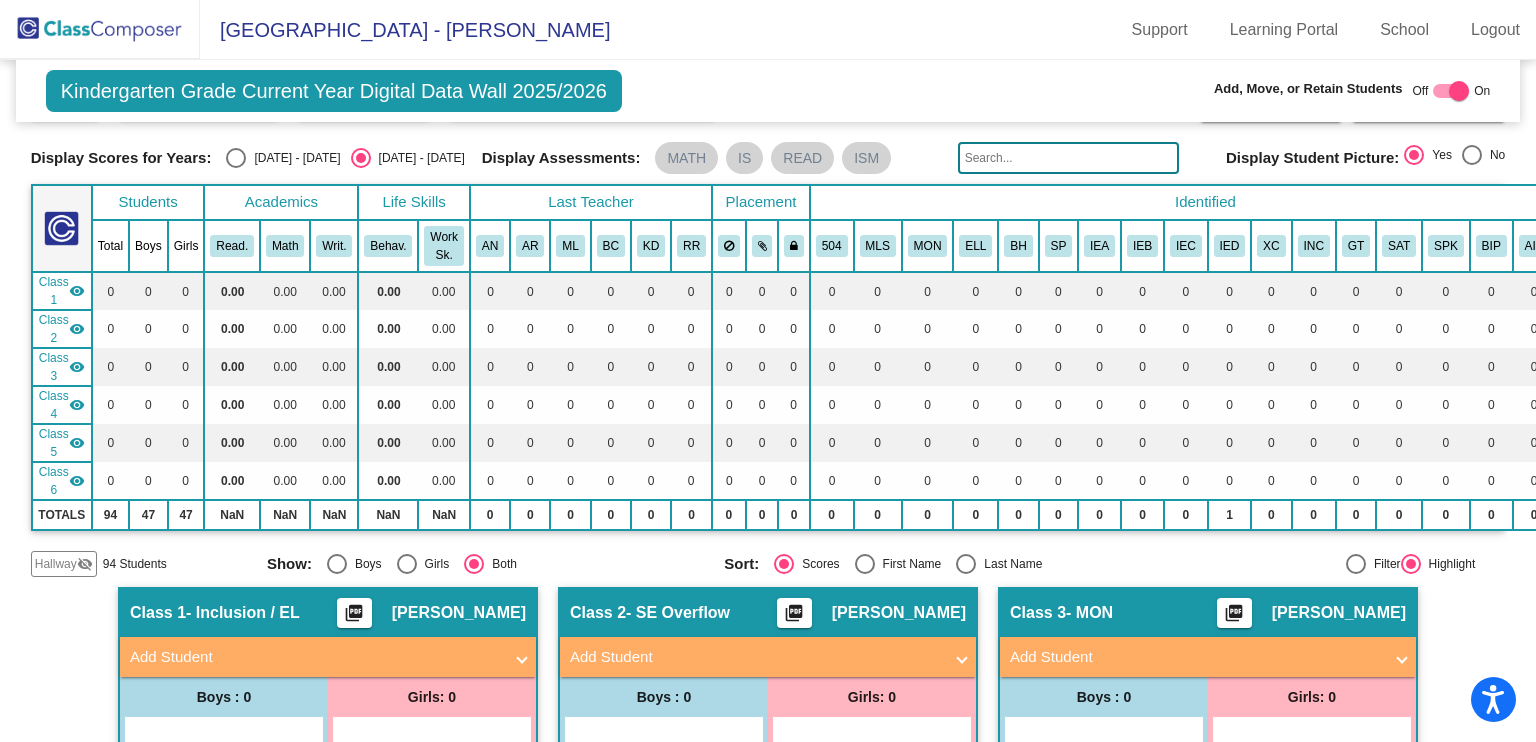click on "Hallway" 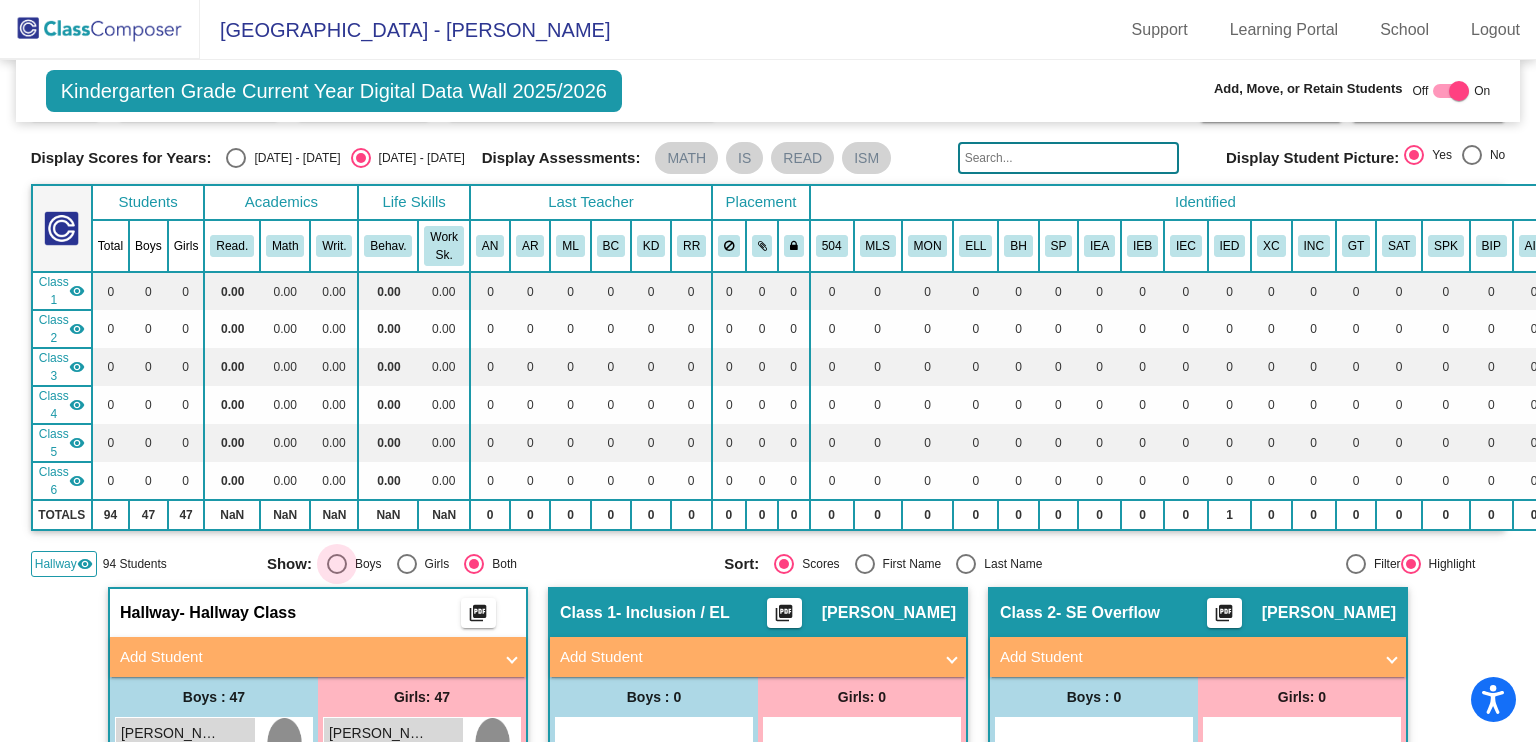 click on "Boys" at bounding box center [364, 564] 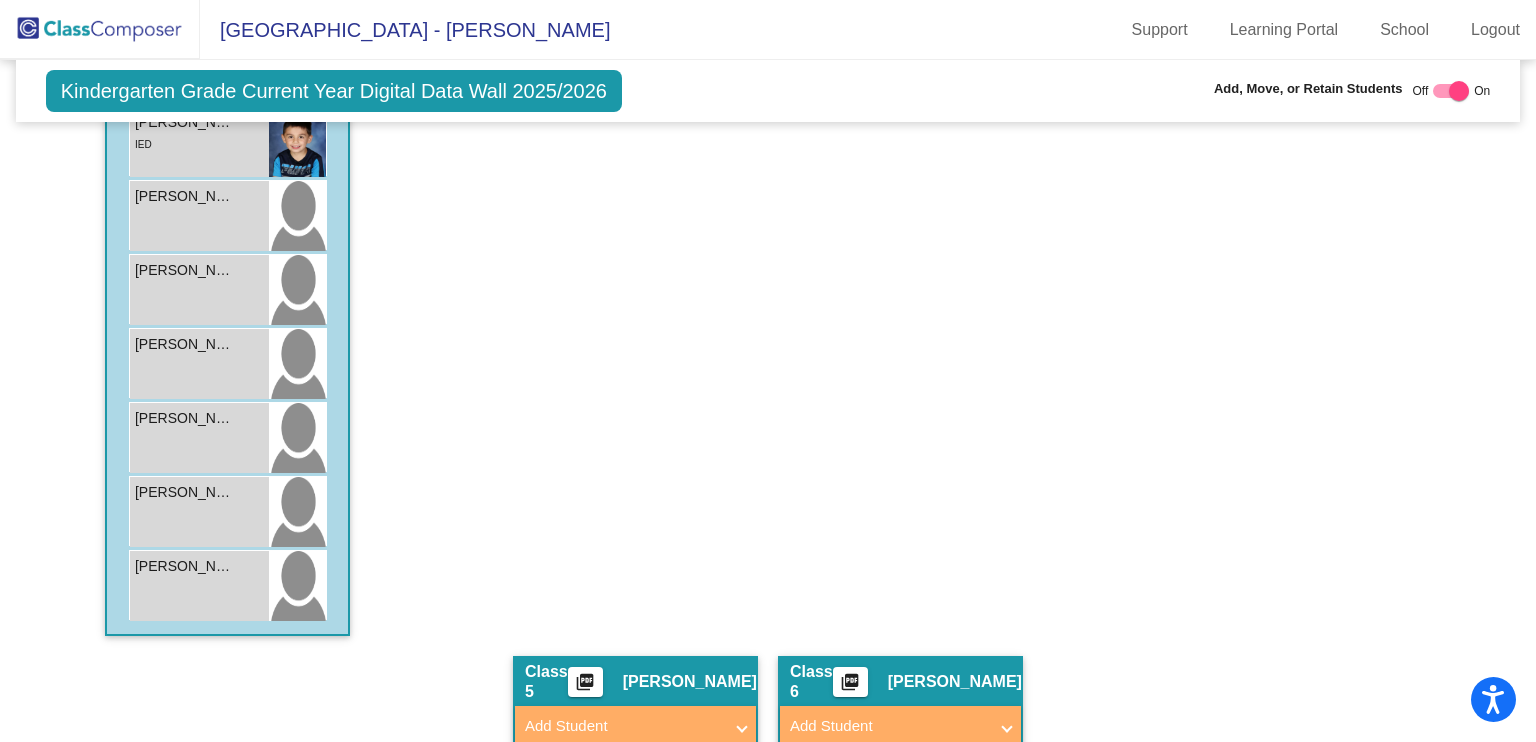 scroll, scrollTop: 3645, scrollLeft: 0, axis: vertical 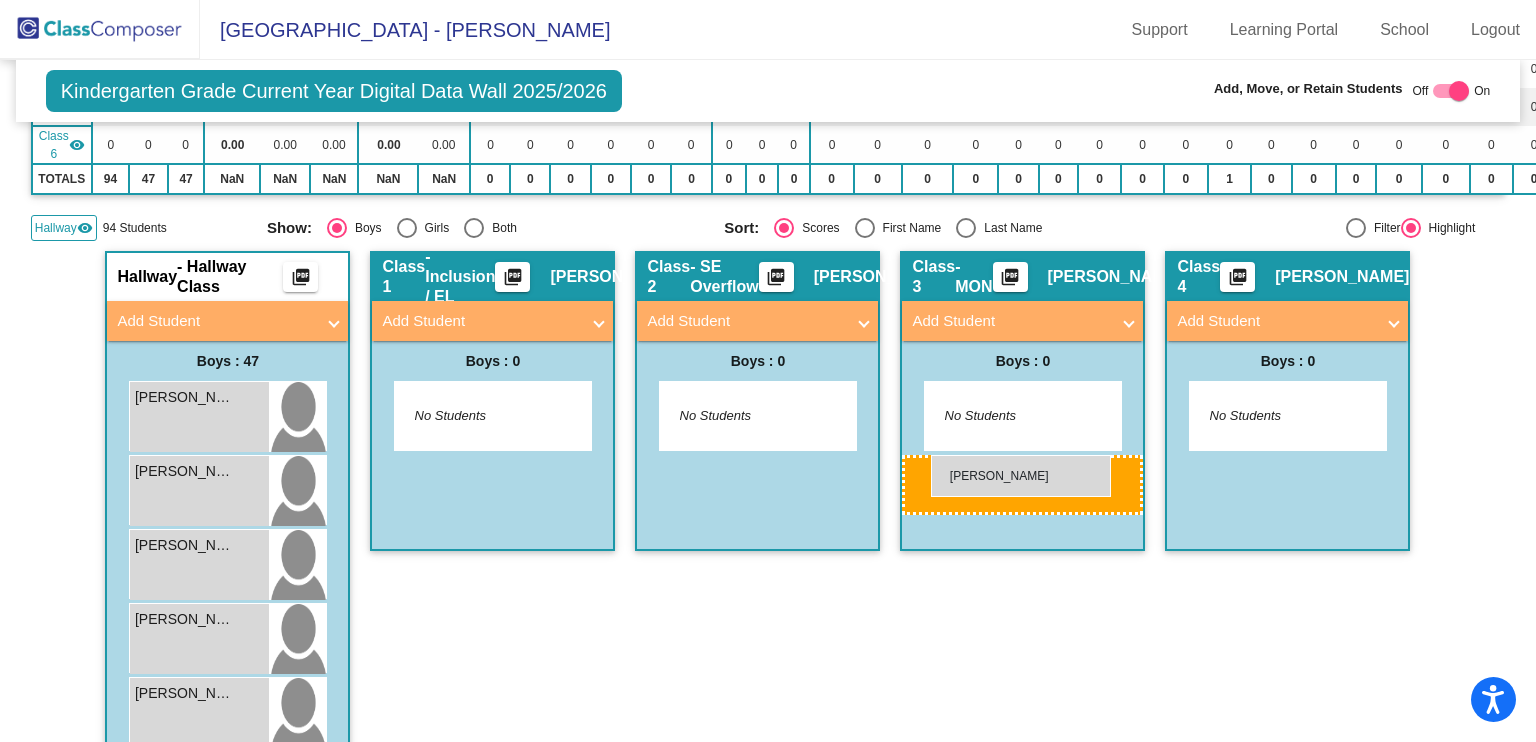 drag, startPoint x: 192, startPoint y: 567, endPoint x: 931, endPoint y: 455, distance: 747.43896 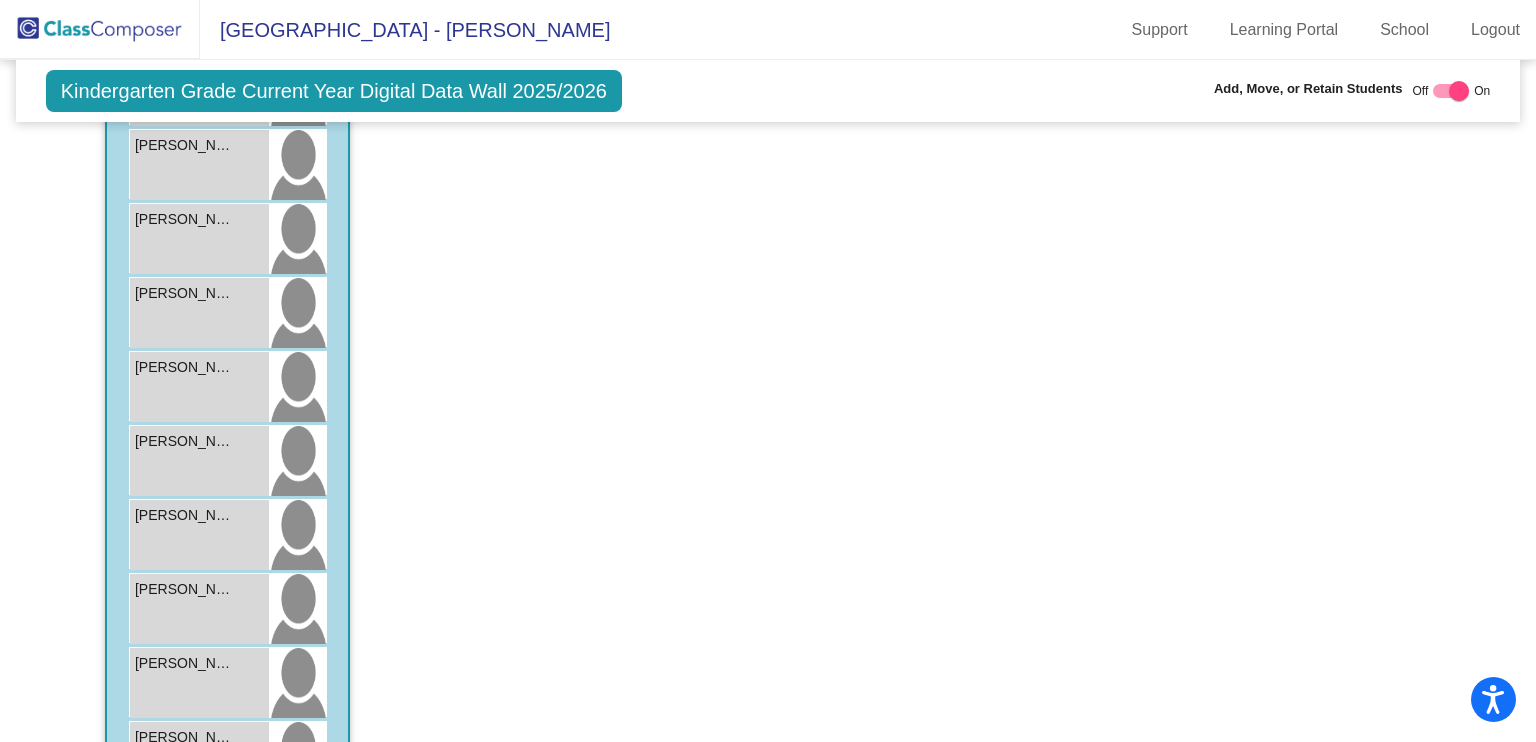 scroll, scrollTop: 1840, scrollLeft: 0, axis: vertical 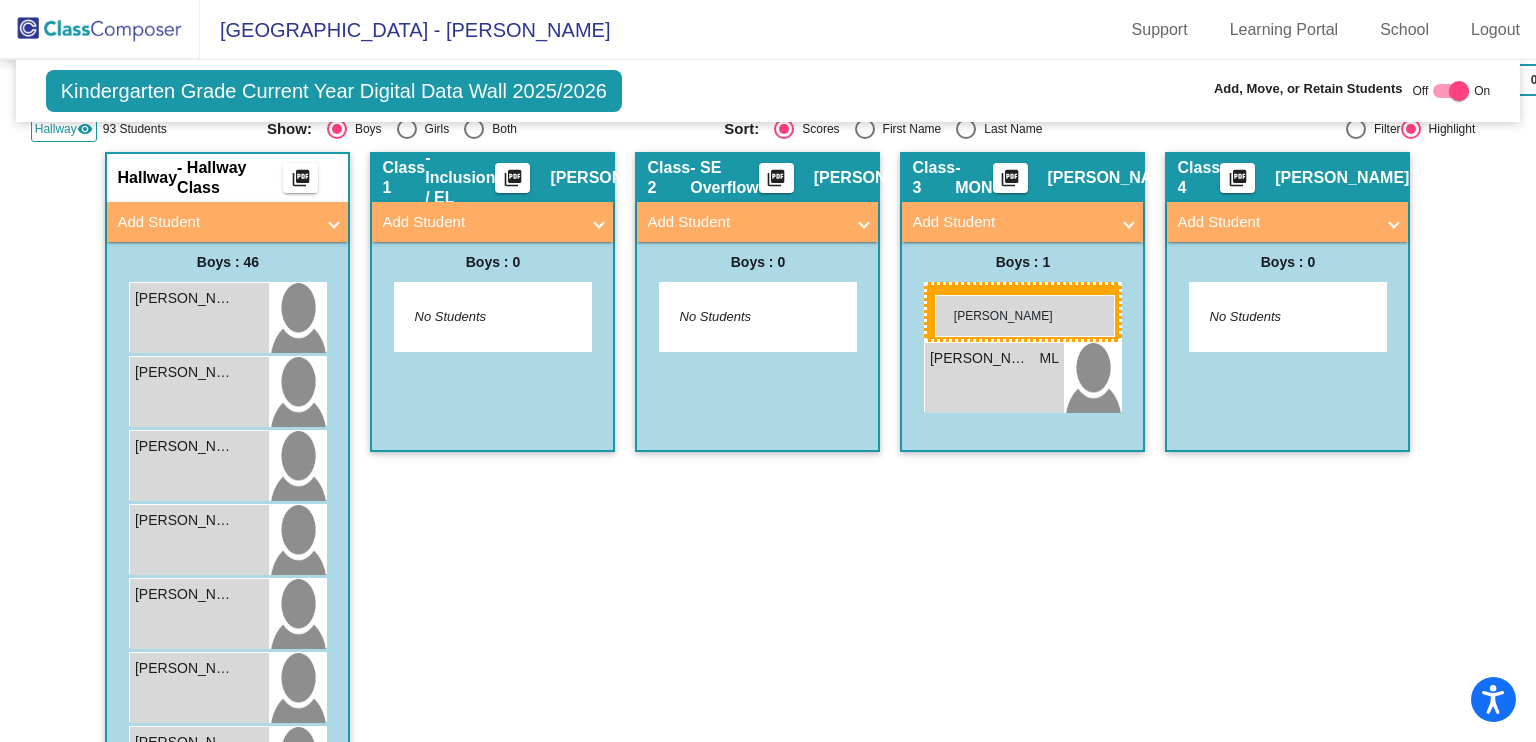 drag, startPoint x: 240, startPoint y: 364, endPoint x: 935, endPoint y: 295, distance: 698.4168 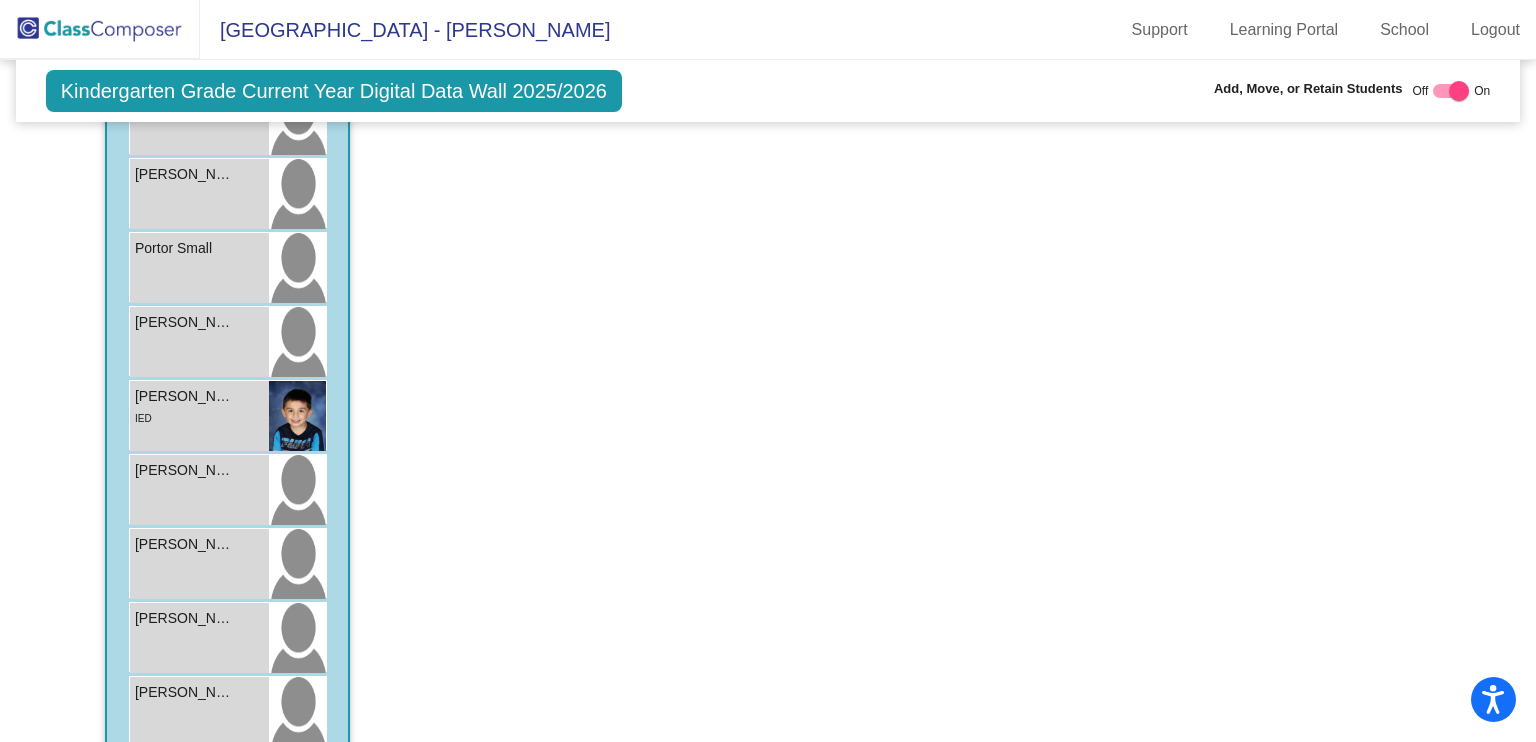 scroll, scrollTop: 3280, scrollLeft: 0, axis: vertical 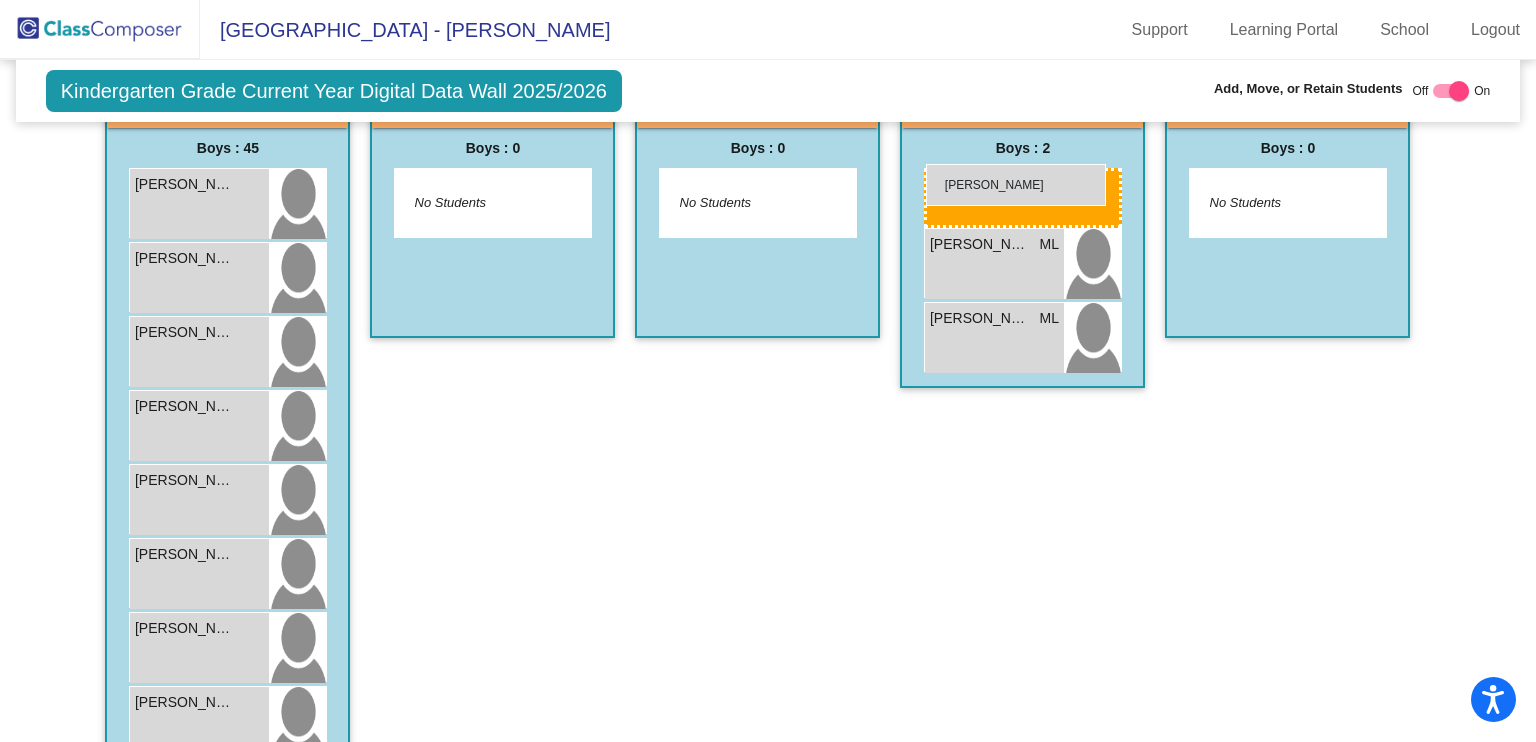 drag, startPoint x: 160, startPoint y: 616, endPoint x: 926, endPoint y: 164, distance: 889.4155 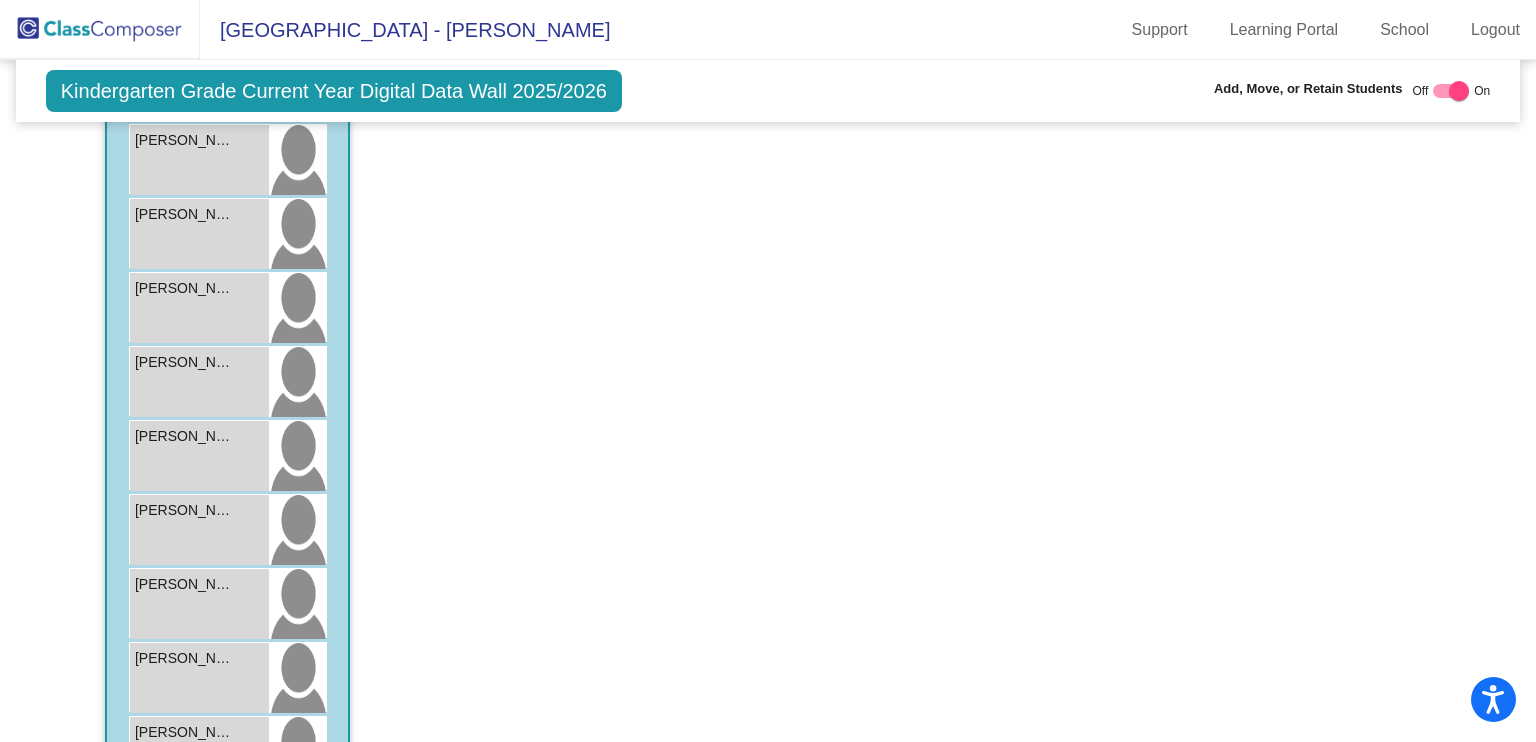 scroll, scrollTop: 1712, scrollLeft: 0, axis: vertical 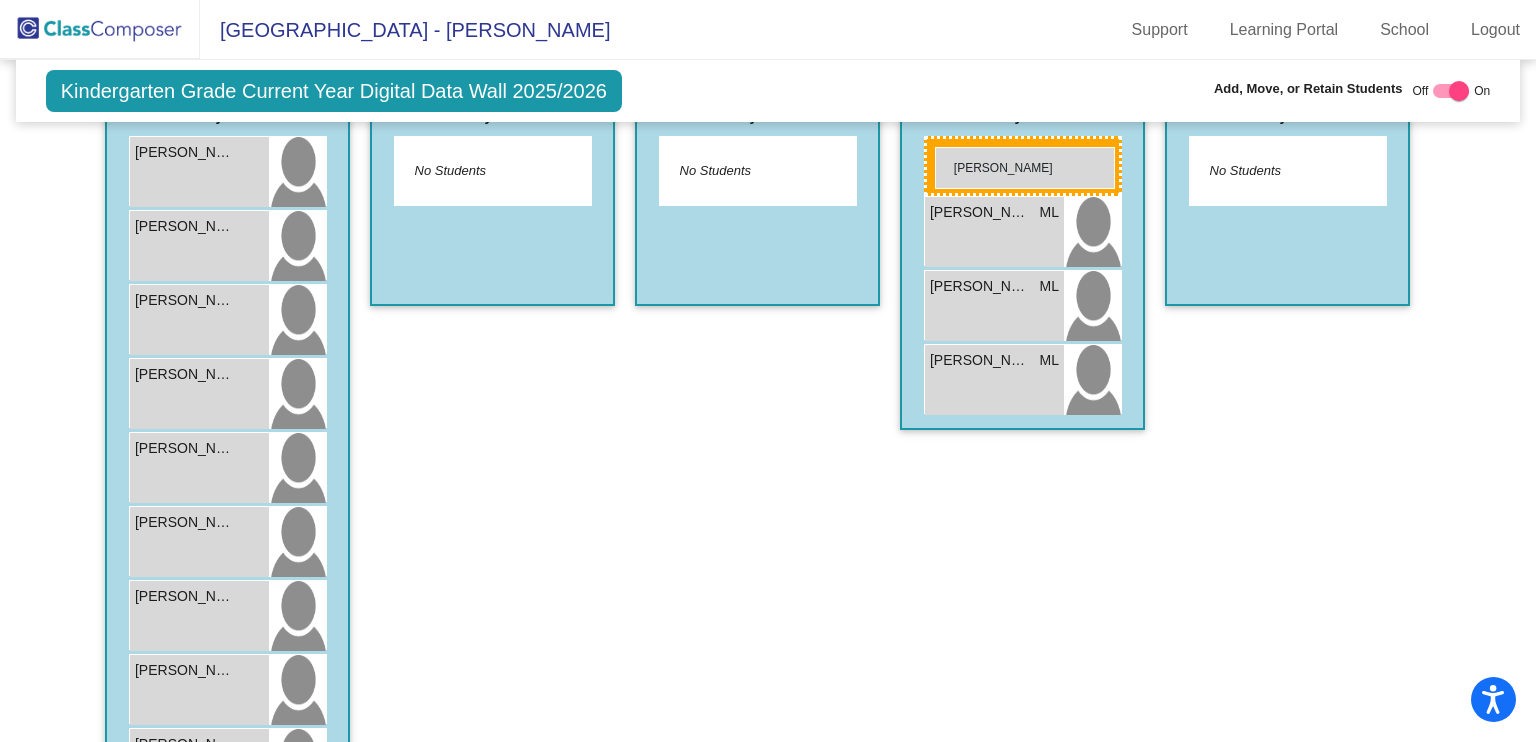 drag, startPoint x: 172, startPoint y: 346, endPoint x: 935, endPoint y: 147, distance: 788.5239 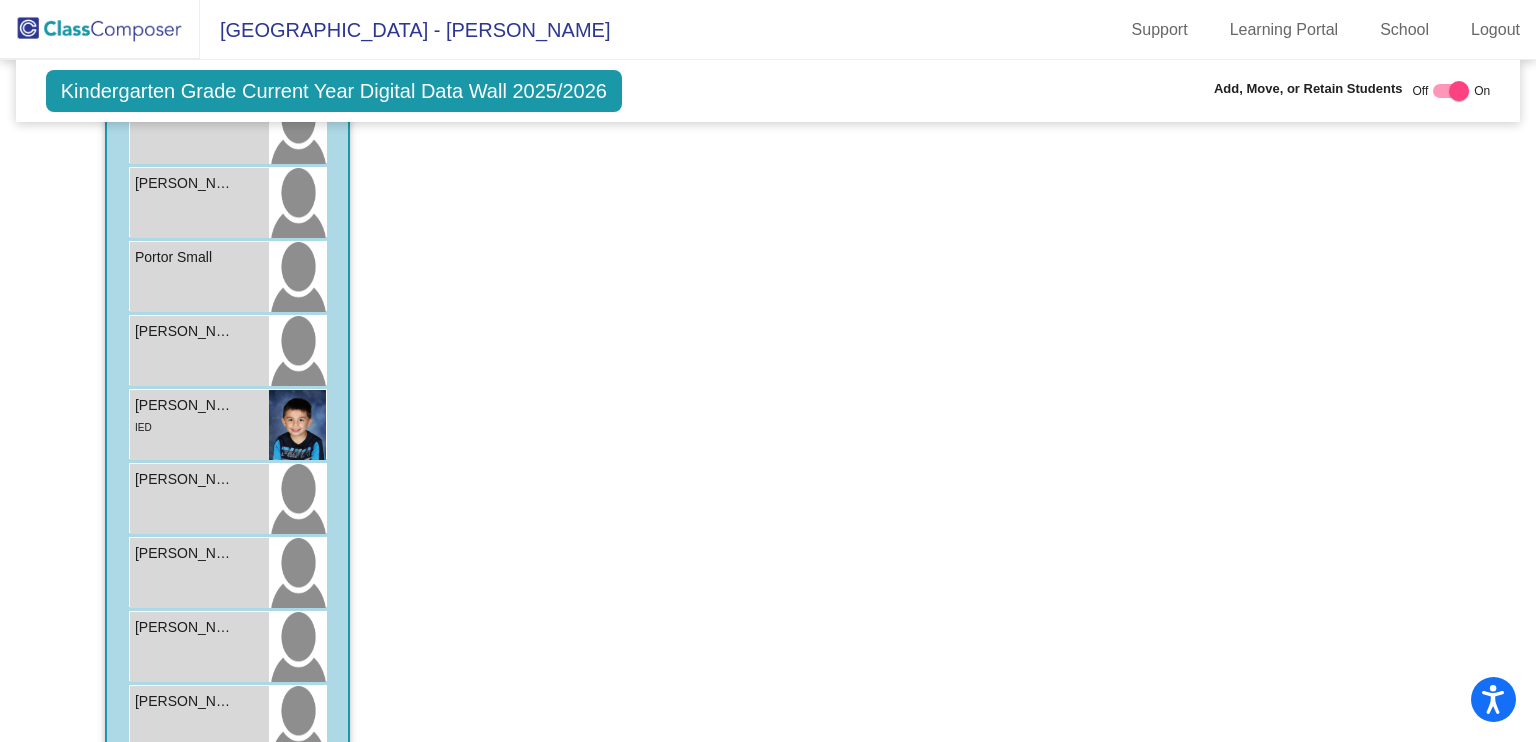 scroll, scrollTop: 3227, scrollLeft: 0, axis: vertical 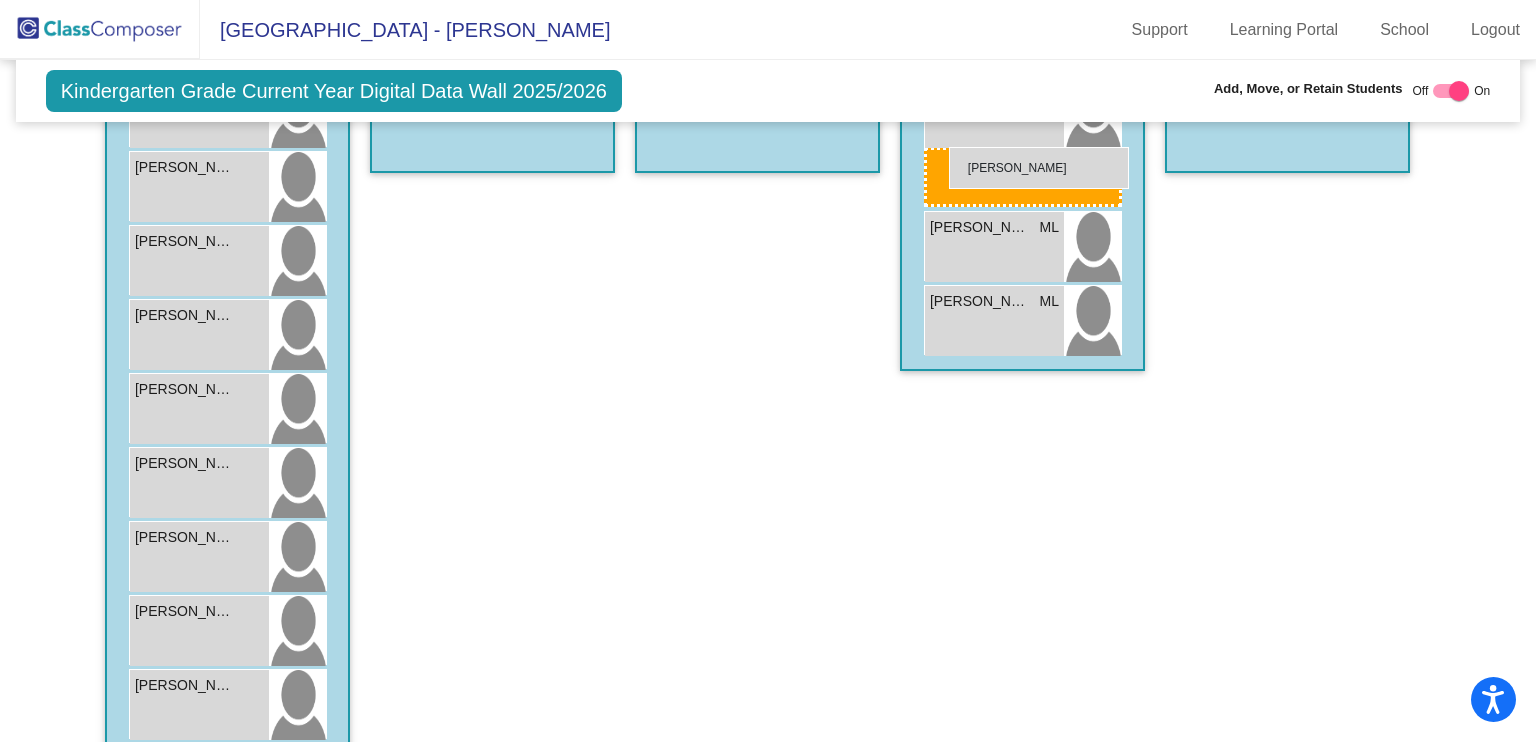 drag, startPoint x: 225, startPoint y: 596, endPoint x: 948, endPoint y: 147, distance: 851.0758 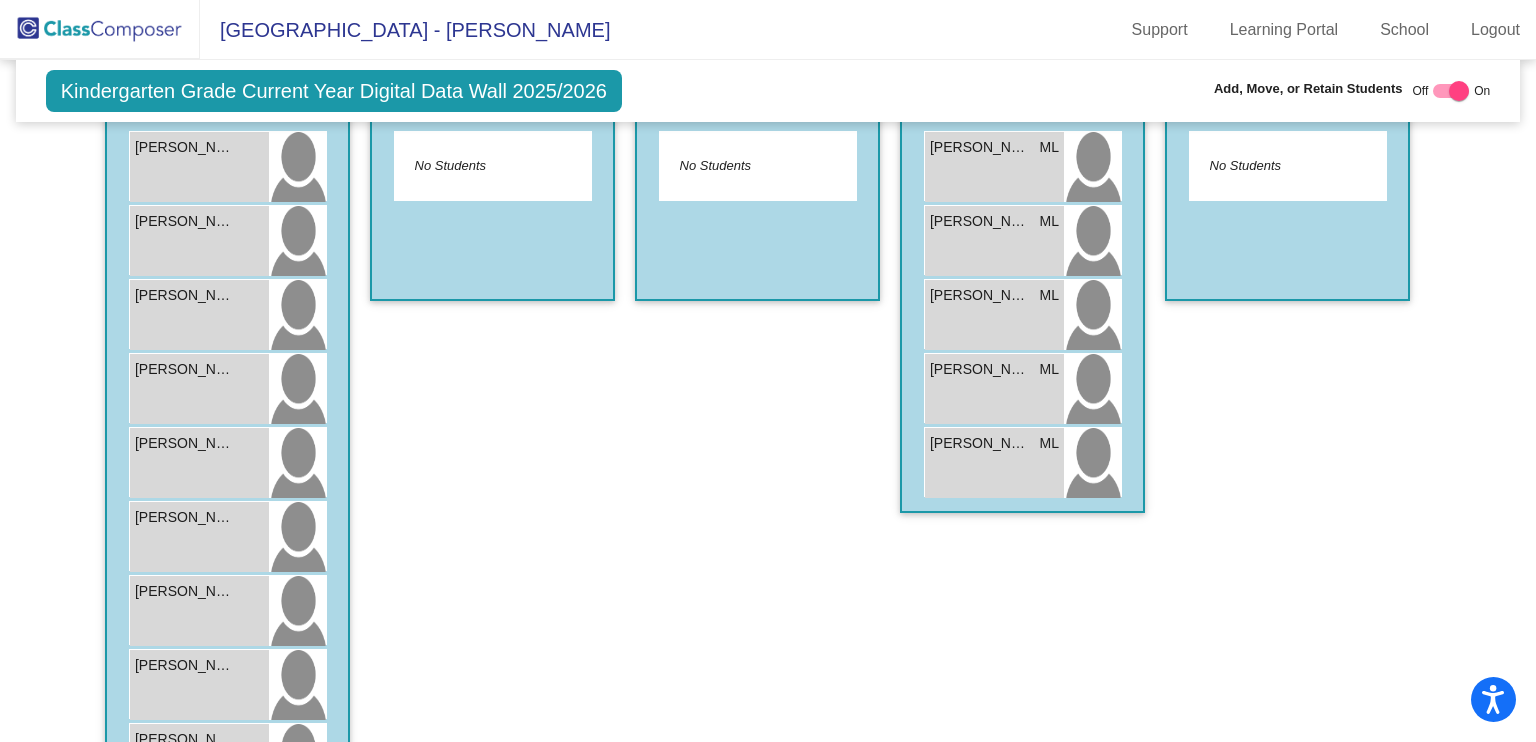 scroll, scrollTop: 628, scrollLeft: 0, axis: vertical 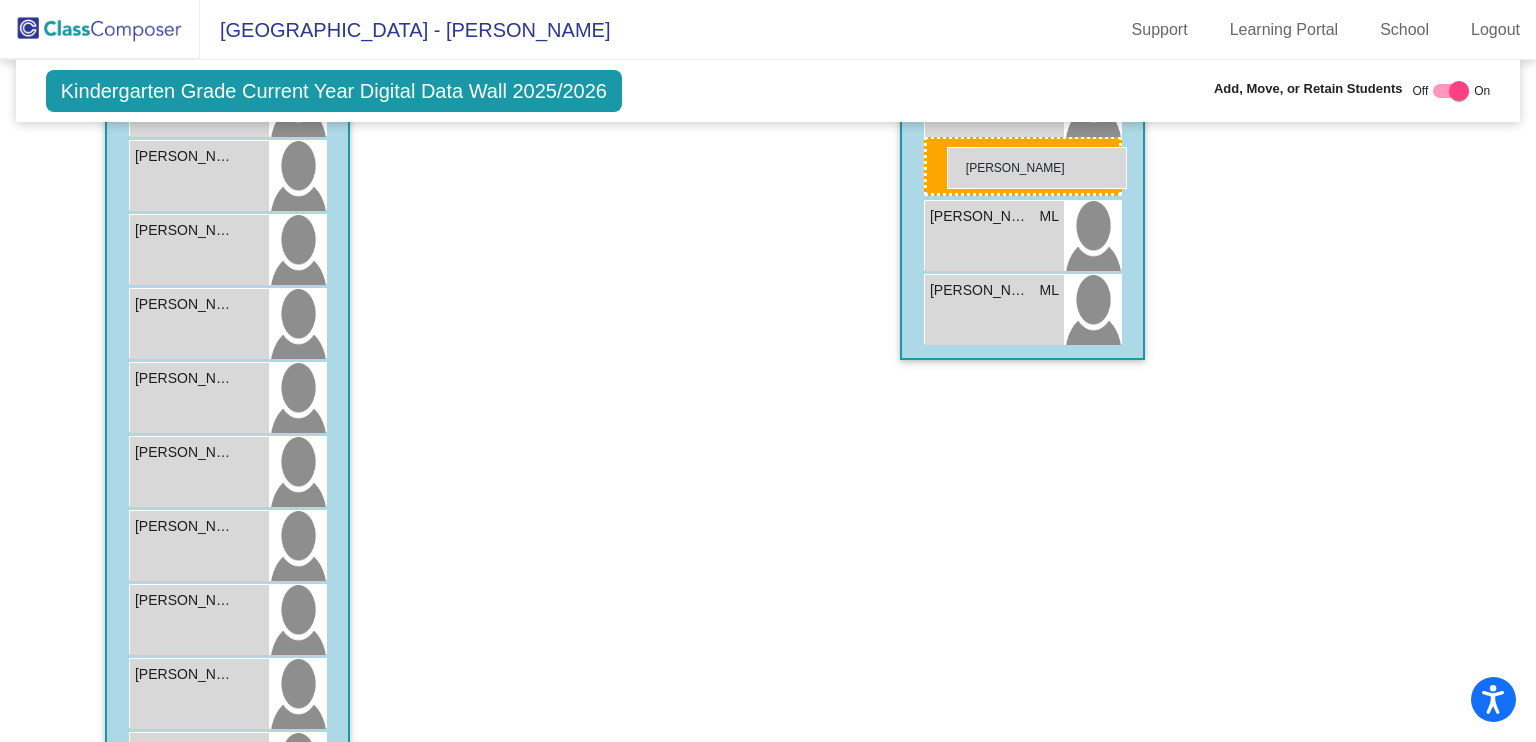 drag, startPoint x: 218, startPoint y: 221, endPoint x: 947, endPoint y: 145, distance: 732.95087 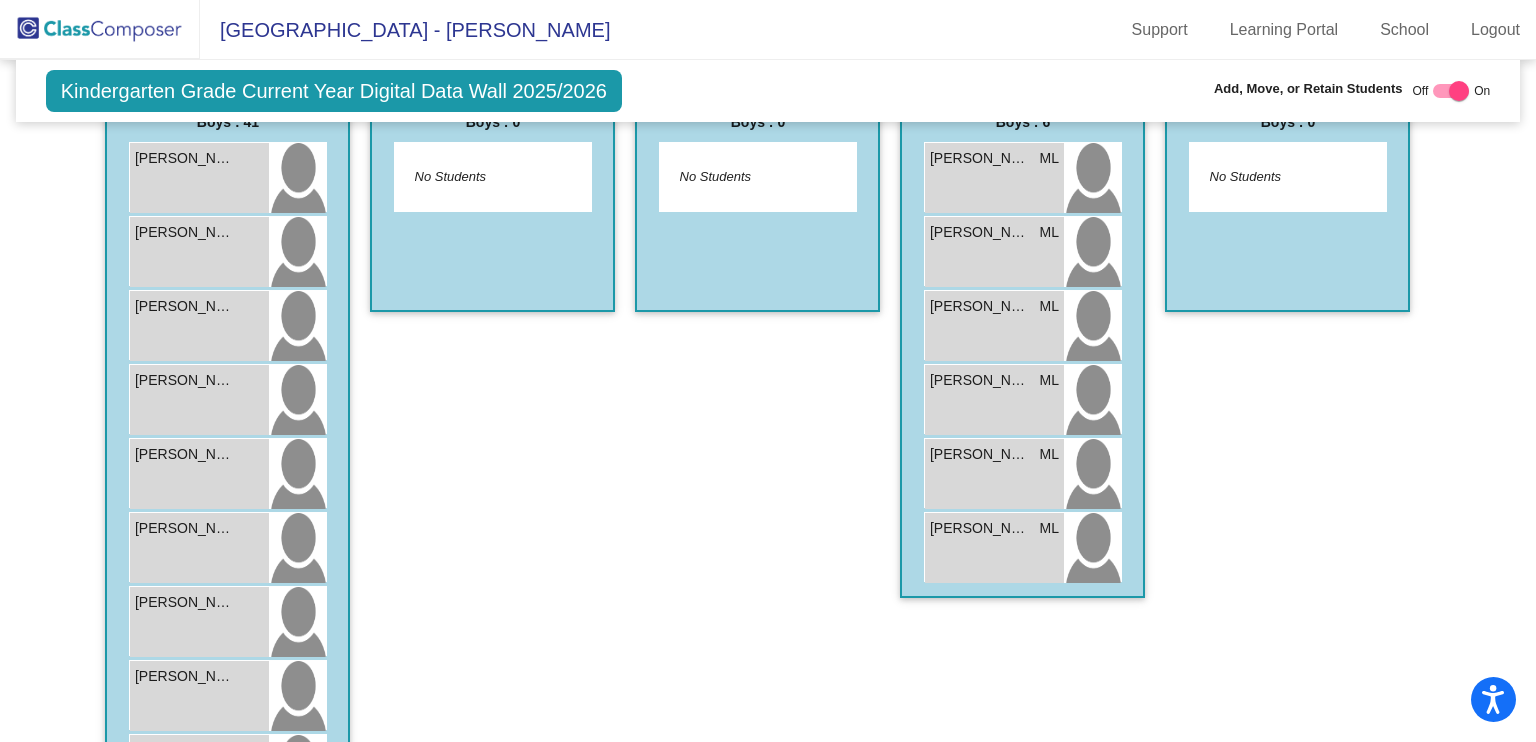 scroll, scrollTop: 573, scrollLeft: 0, axis: vertical 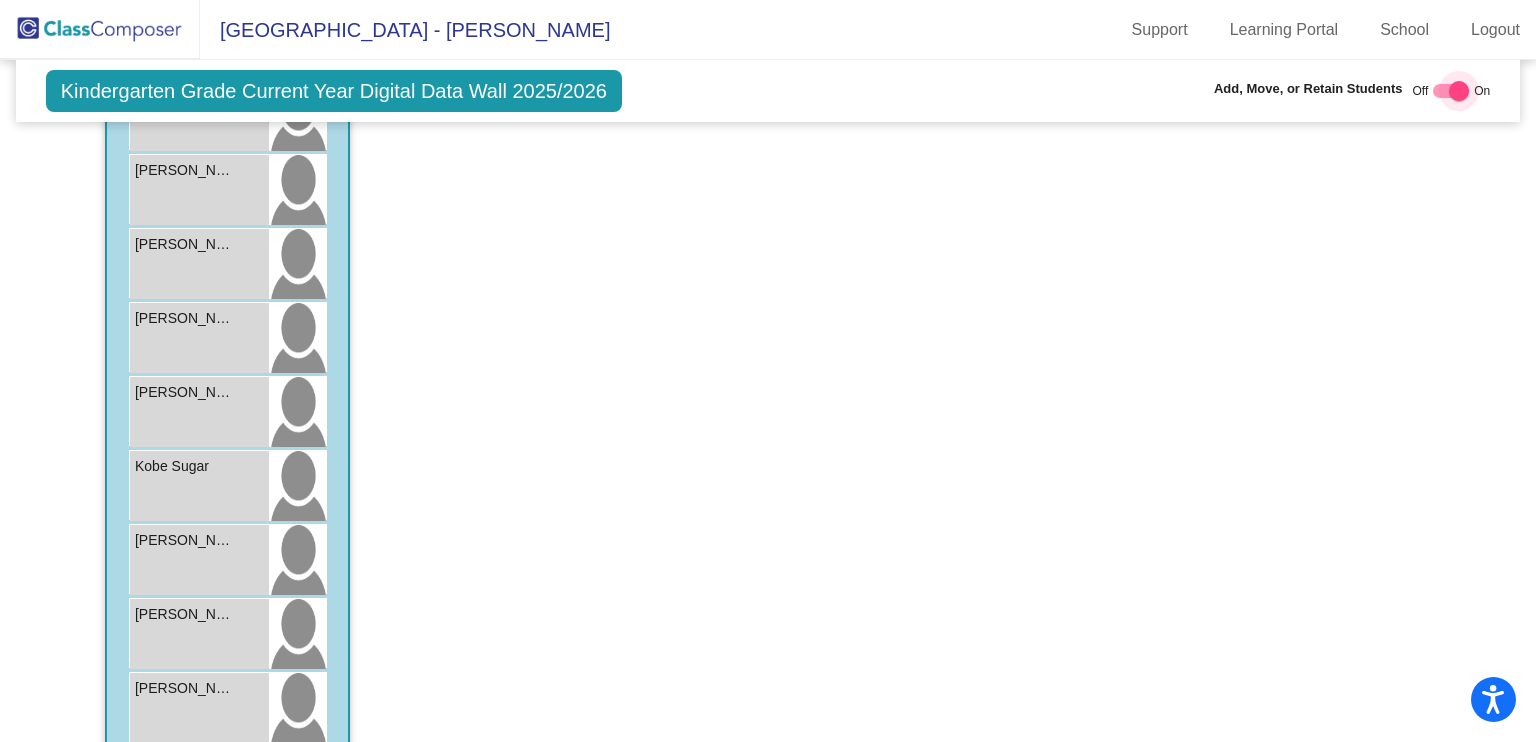 click at bounding box center [1459, 91] 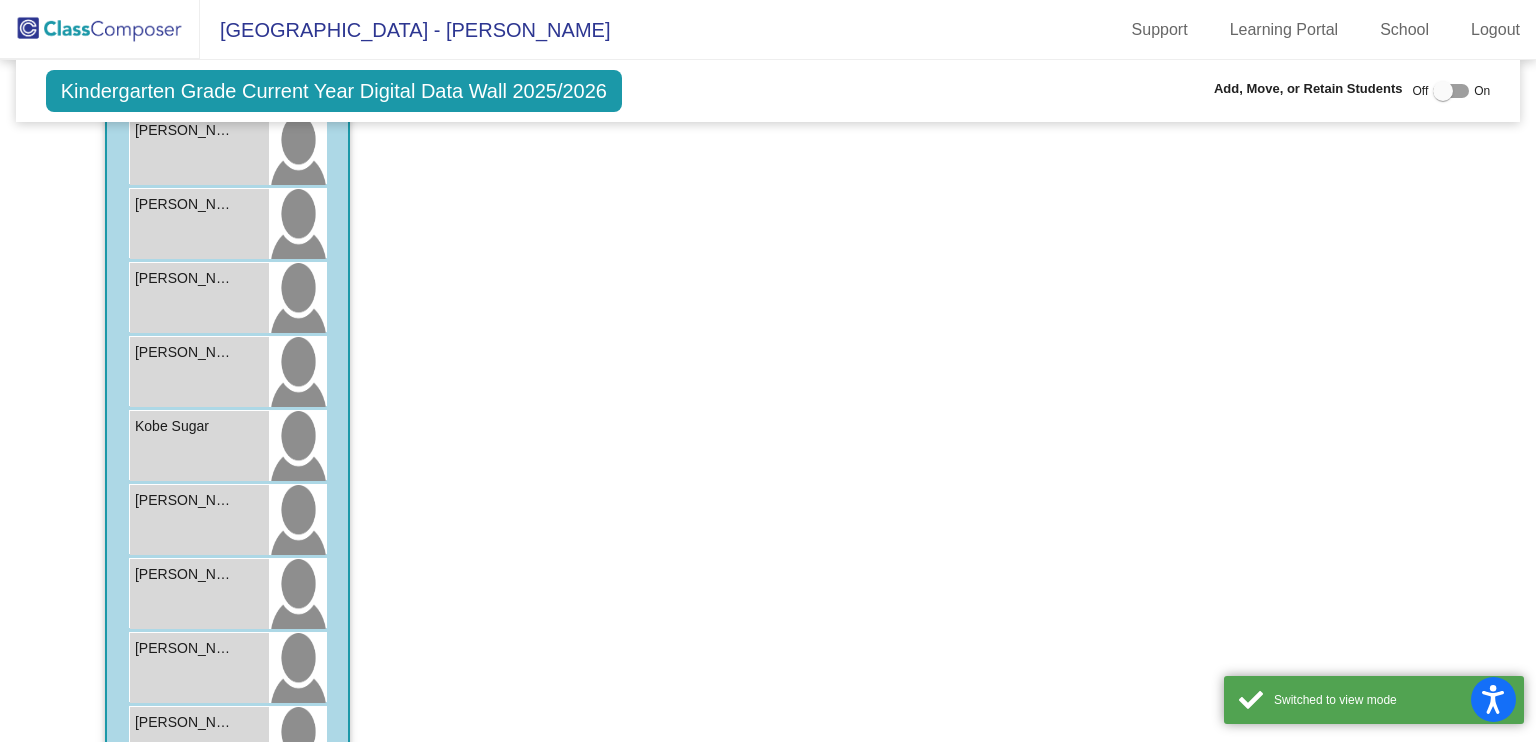scroll, scrollTop: 2055, scrollLeft: 0, axis: vertical 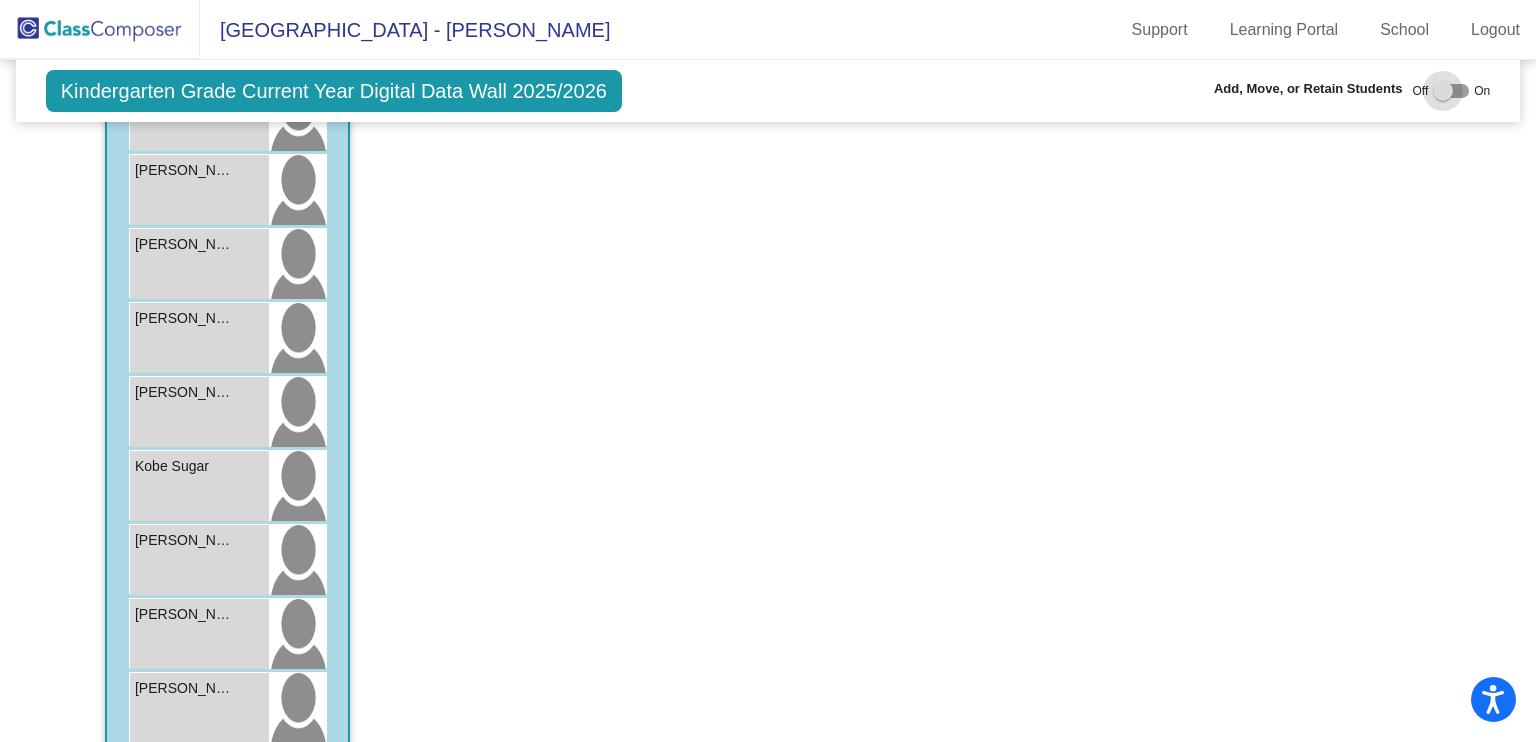 click at bounding box center (1451, 91) 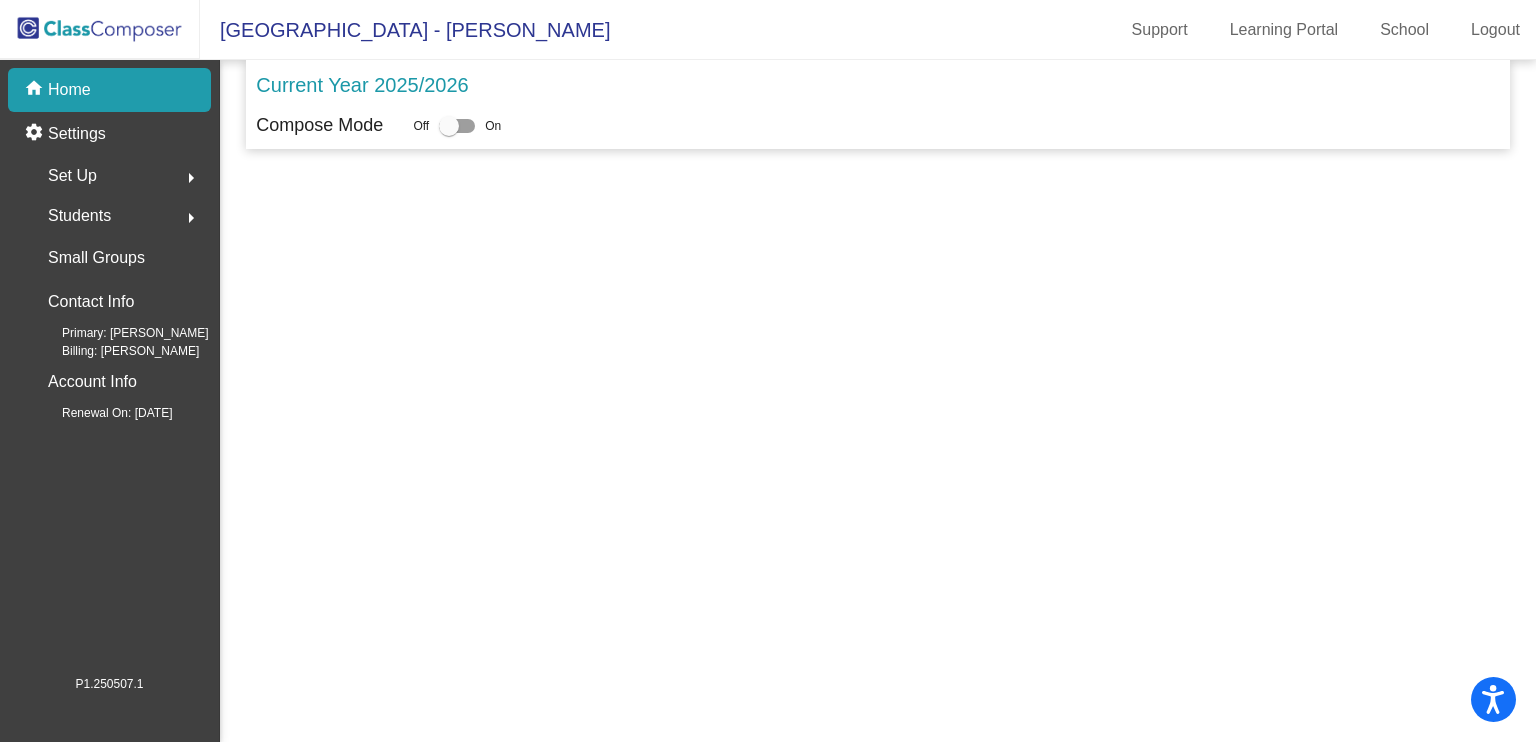 scroll, scrollTop: 0, scrollLeft: 0, axis: both 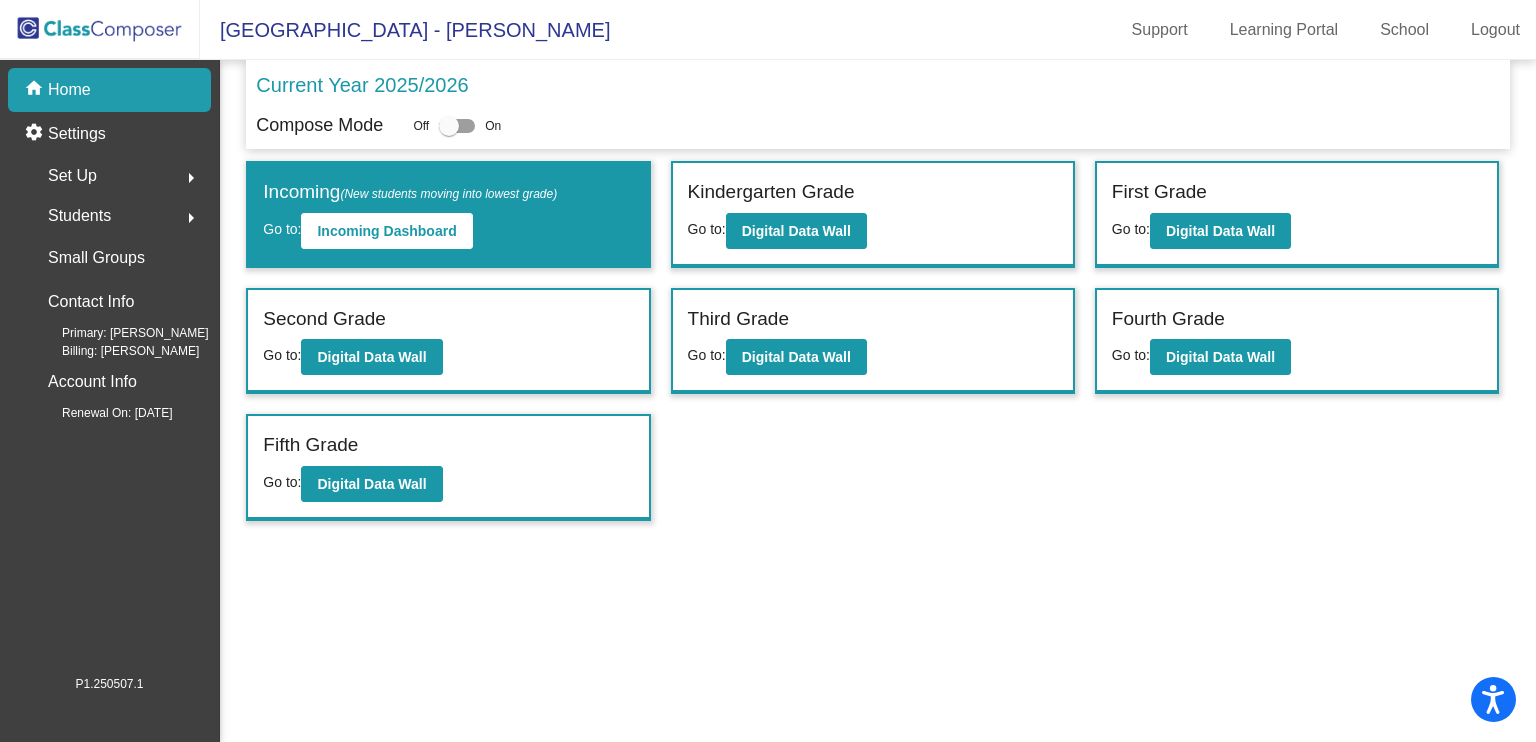 click on "Current Year 2025/2026" 